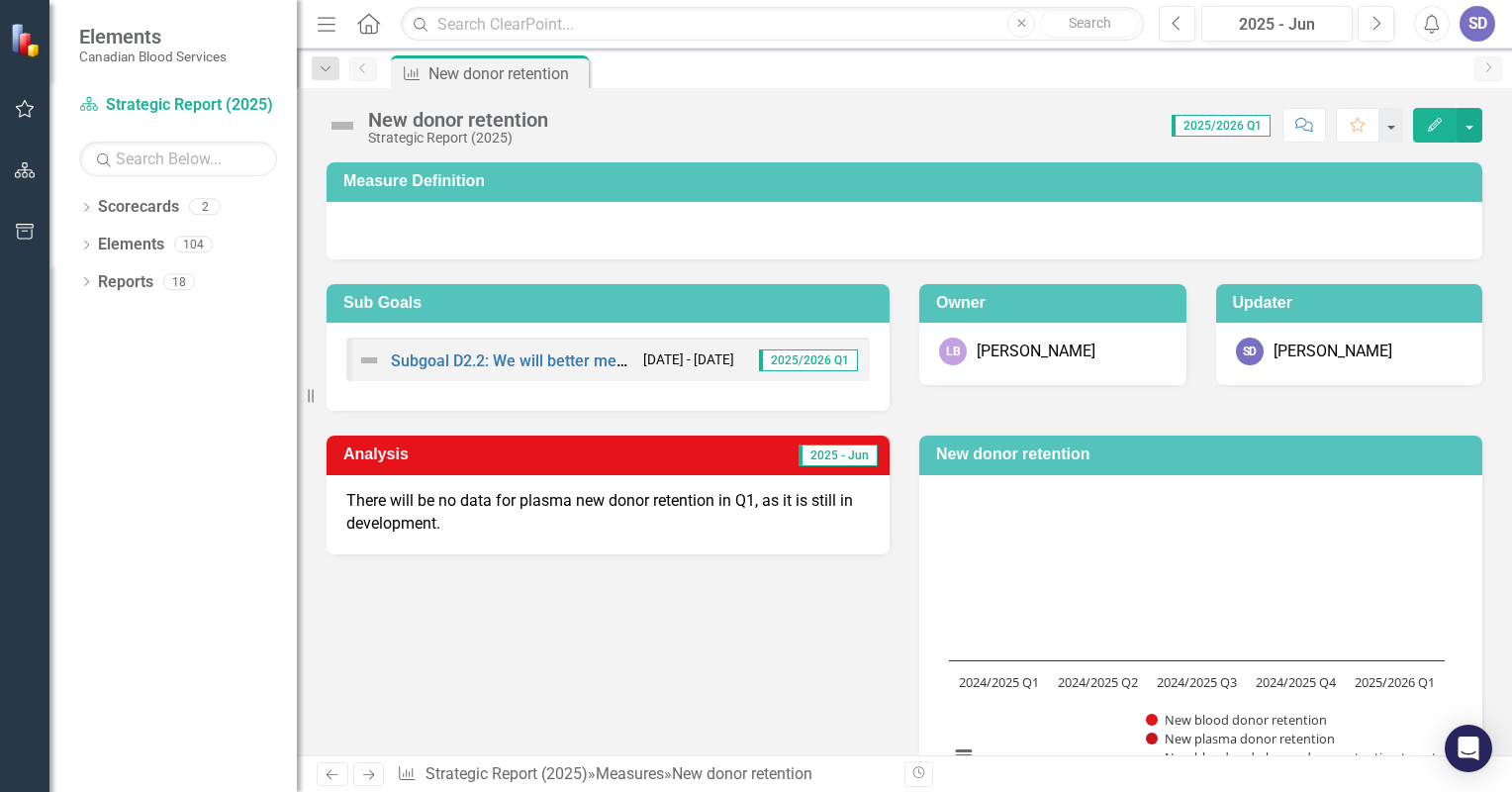 scroll, scrollTop: 0, scrollLeft: 0, axis: both 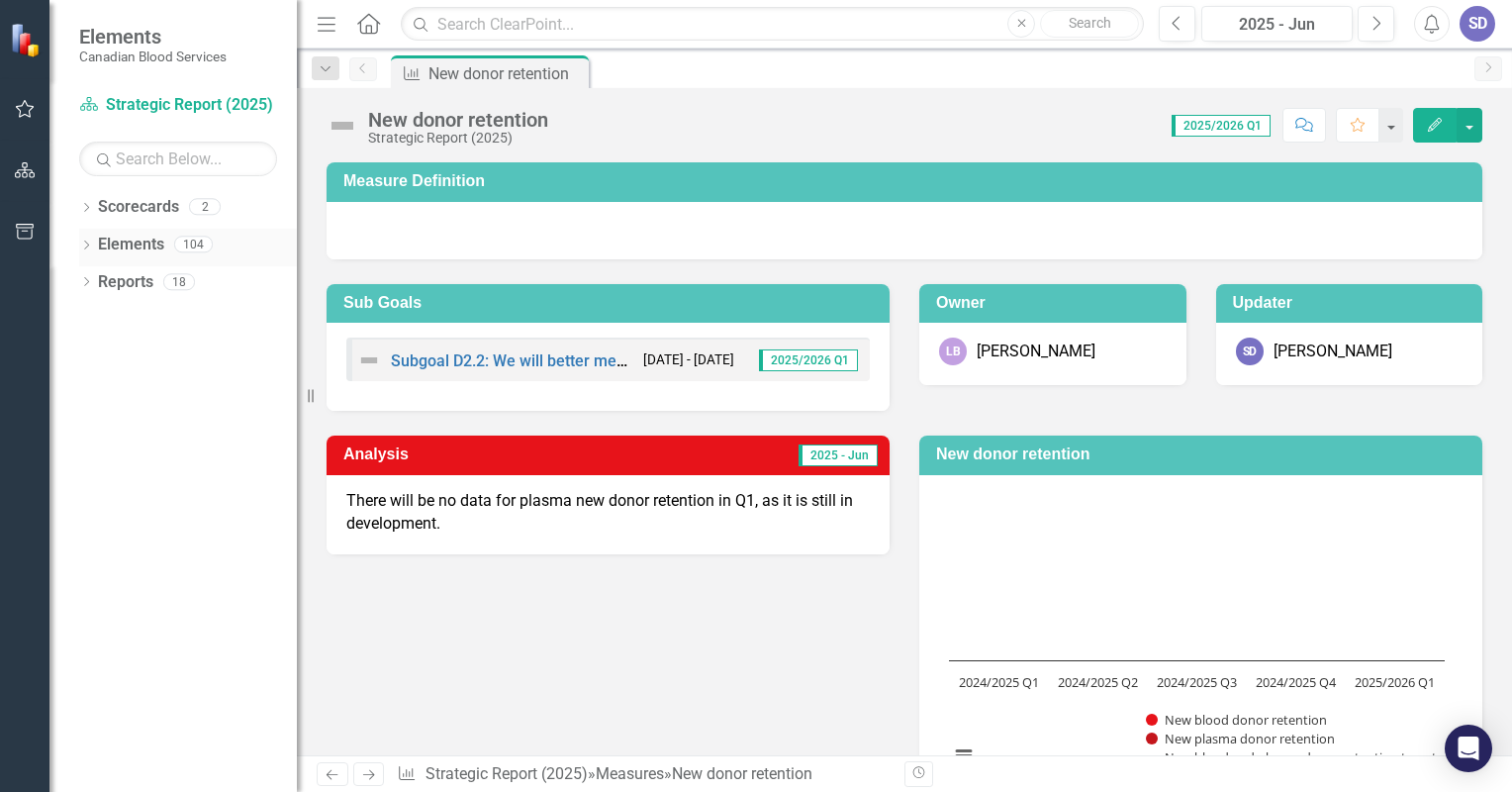 click on "Dropdown" 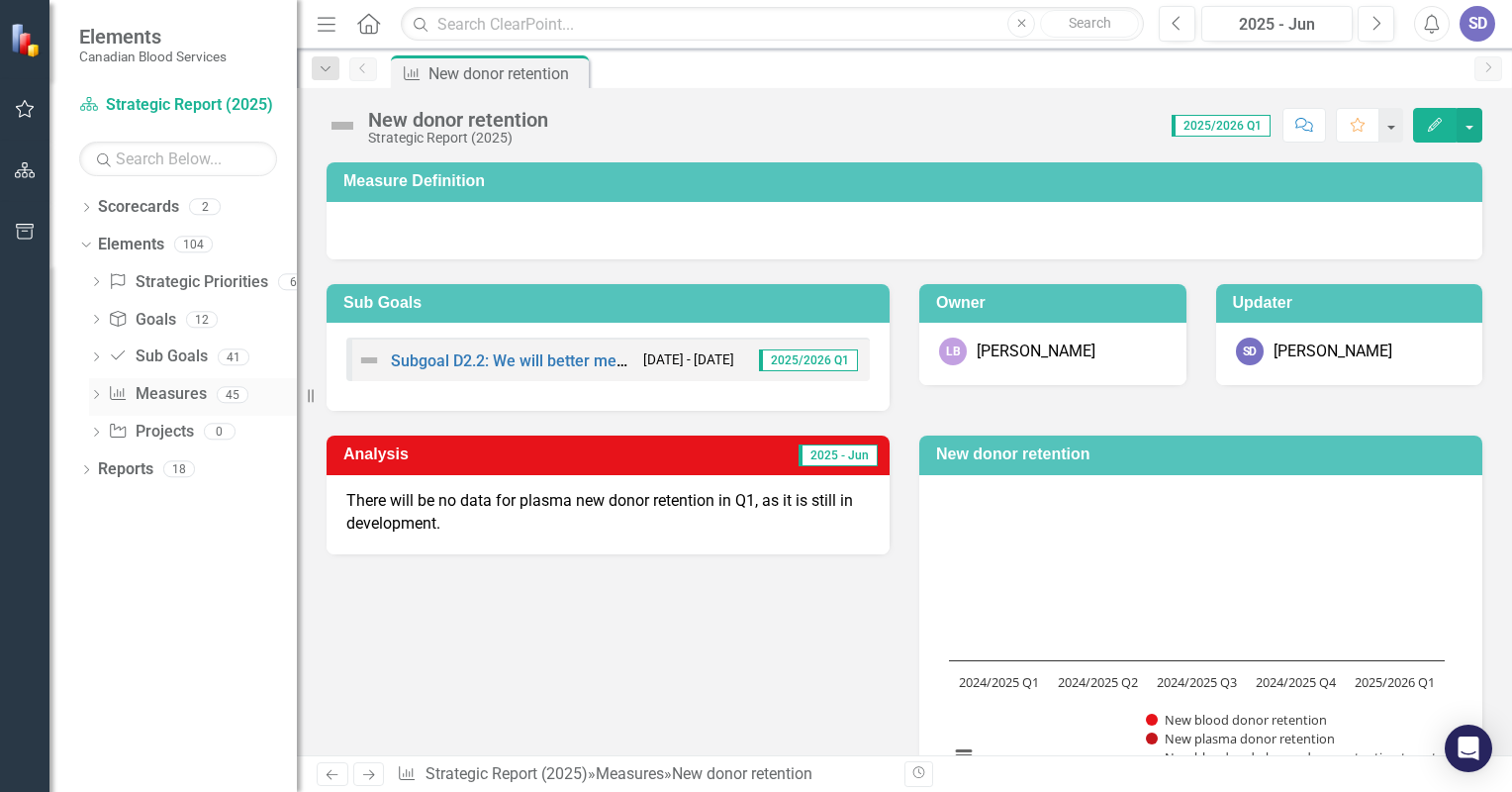 click on "Dropdown" 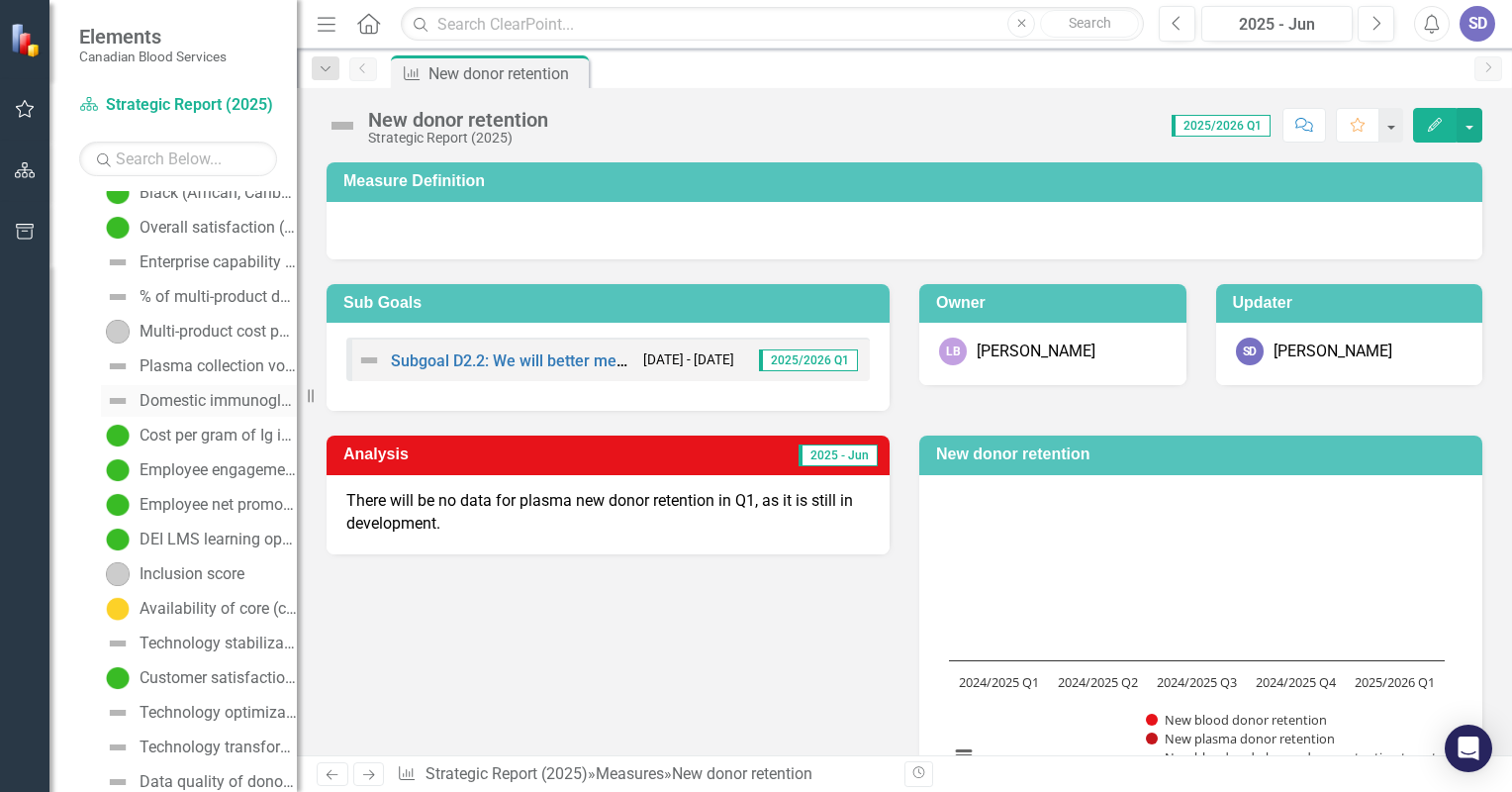 scroll, scrollTop: 693, scrollLeft: 0, axis: vertical 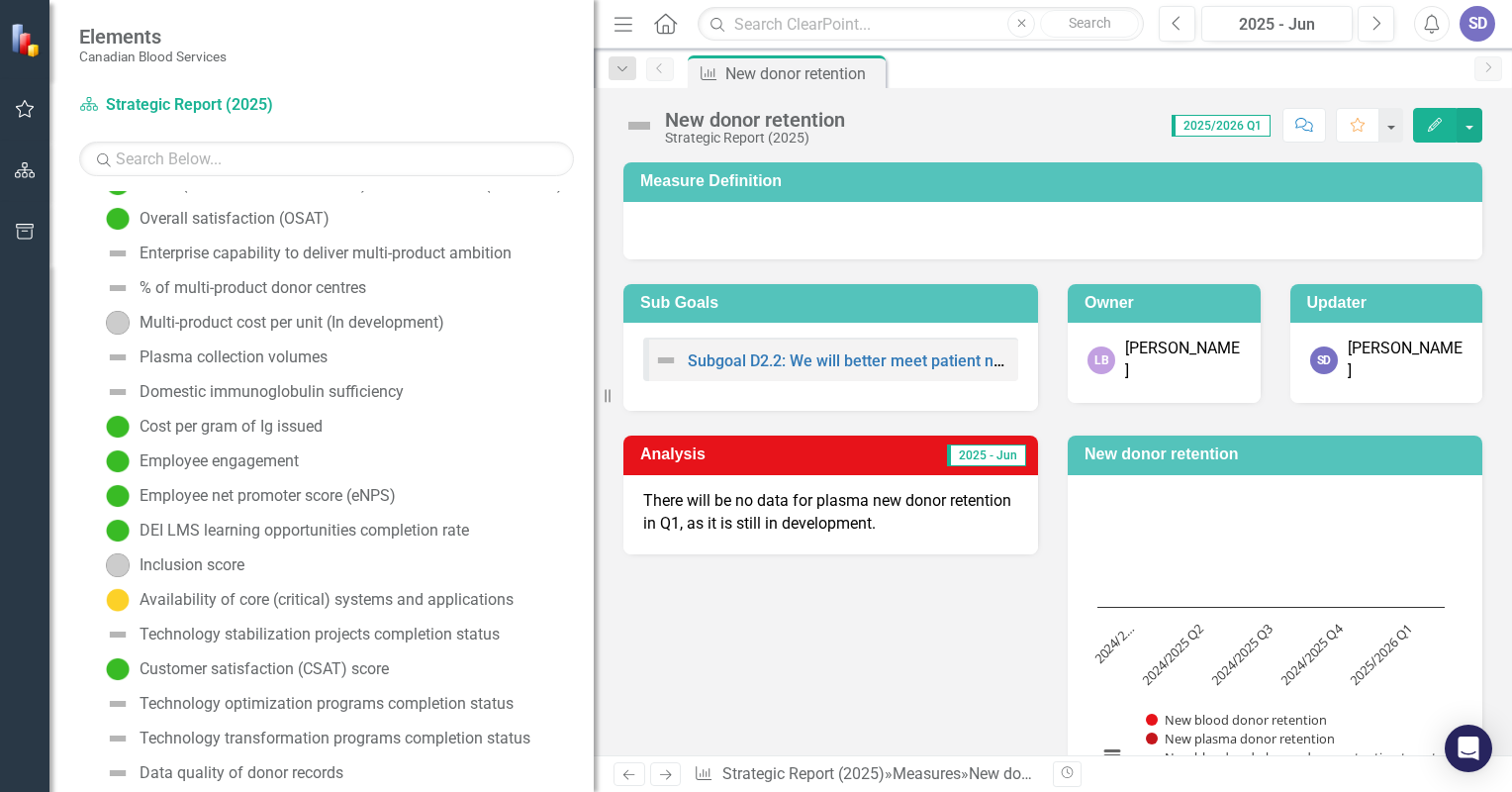drag, startPoint x: 300, startPoint y: 285, endPoint x: 706, endPoint y: 333, distance: 408.8276 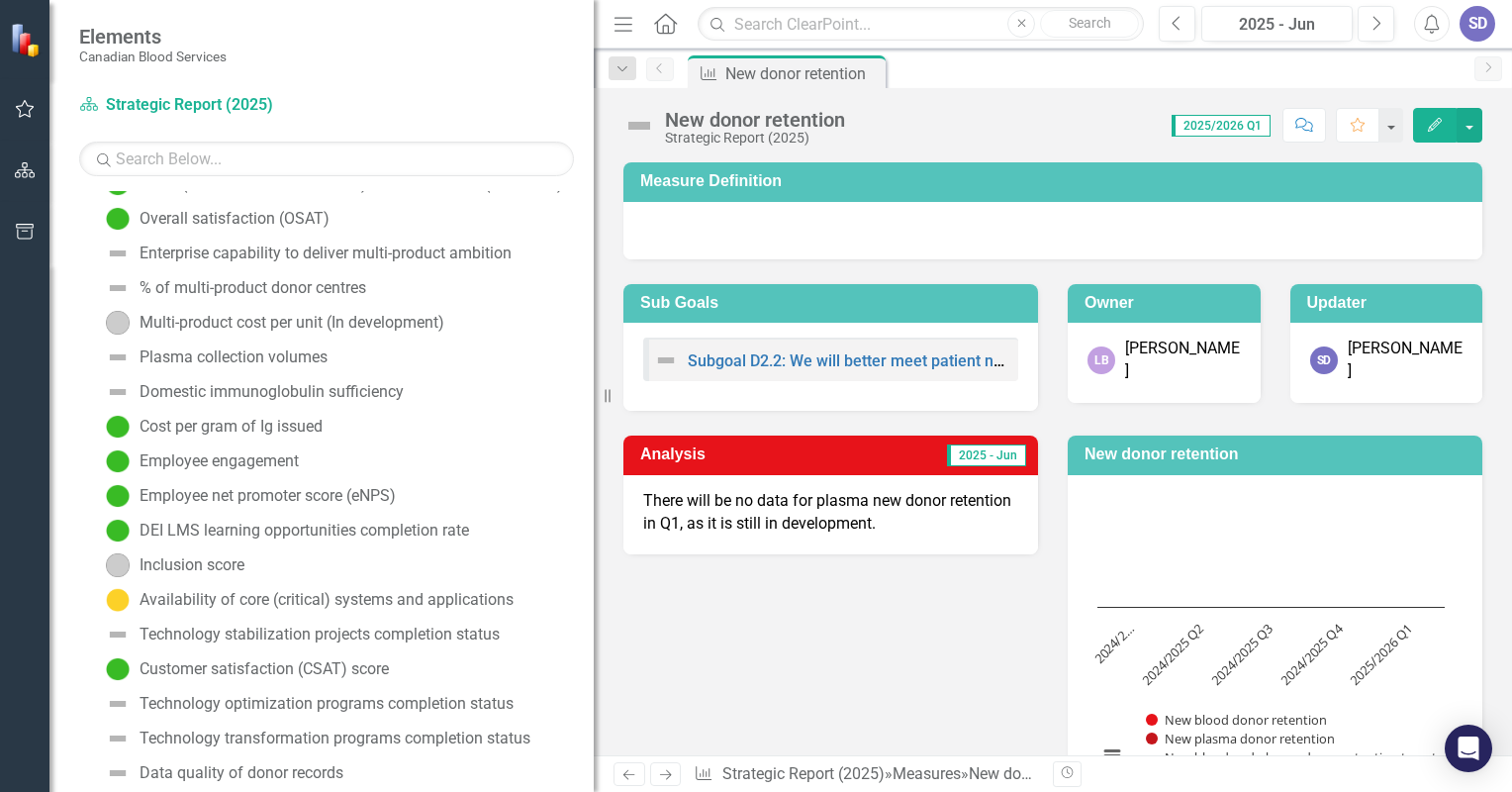 click on "Elements Canadian Blood Services Scorecard Strategic Report (2025) Search Dropdown Scorecards 2 Strategic Report (2025) Operational Report  Dropdown Elements 104 Dropdown Strategic Priorities Strategic Priorities 6 Strategic Priority 1: Match products and services to patient and health system needs Strategic Priority 2: Collections and Donor growth and transformation Strategic Priority 3: Invest in our people and culture			 Strategic Priority 4: Enhance our digital and physical infrastructure: Digital infrastructure and capabilities Strategic Priority 5: Enhance our digital and physical infrastructure: Physical infrastructure Strategic Priority 6: Organizational excellence Dropdown Goal Goals 12 Goal PS1: We will enhance products and services to ensure patients consistently receive safe, optimal and timely treatment.    Goal PS2: We will leverage our capabilities and infrastructure to provide new value to health systems, working together to bridge gaps. Goal OE 1: Organizational excellence Dropdown Sub Goals" at bounding box center (756, 396) 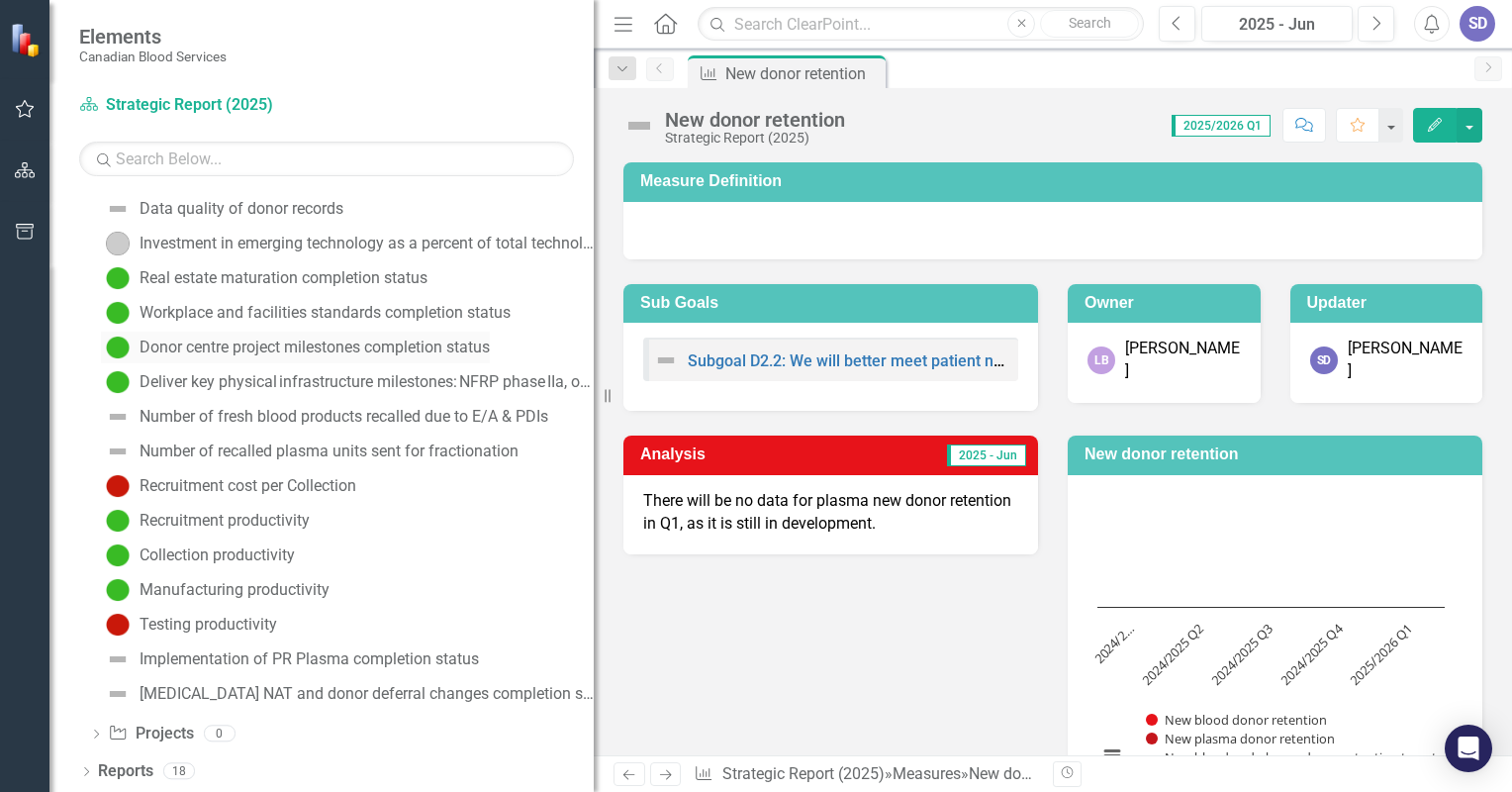 scroll, scrollTop: 960, scrollLeft: 0, axis: vertical 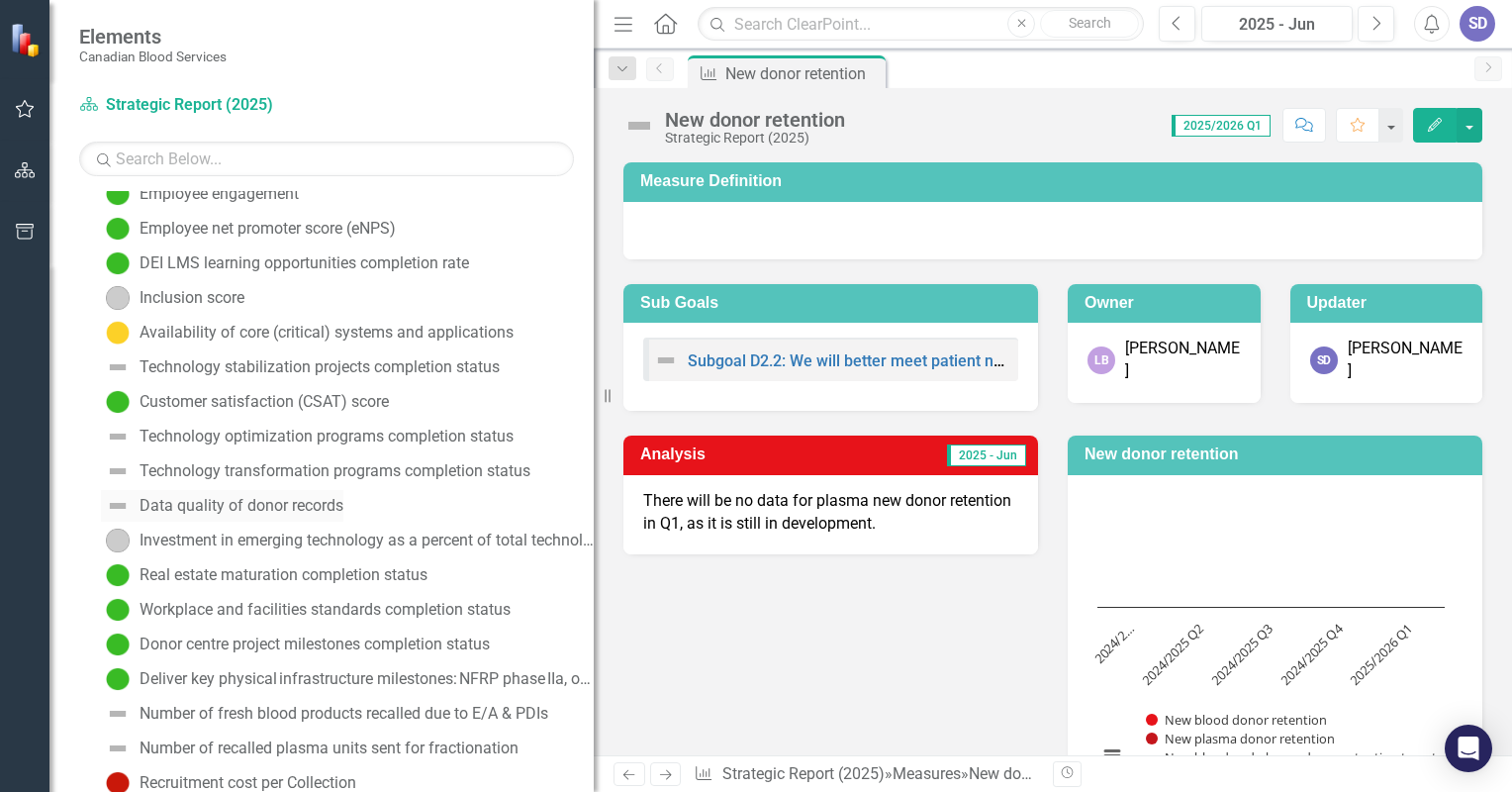 click on "Data quality of donor records" at bounding box center (241, 506) 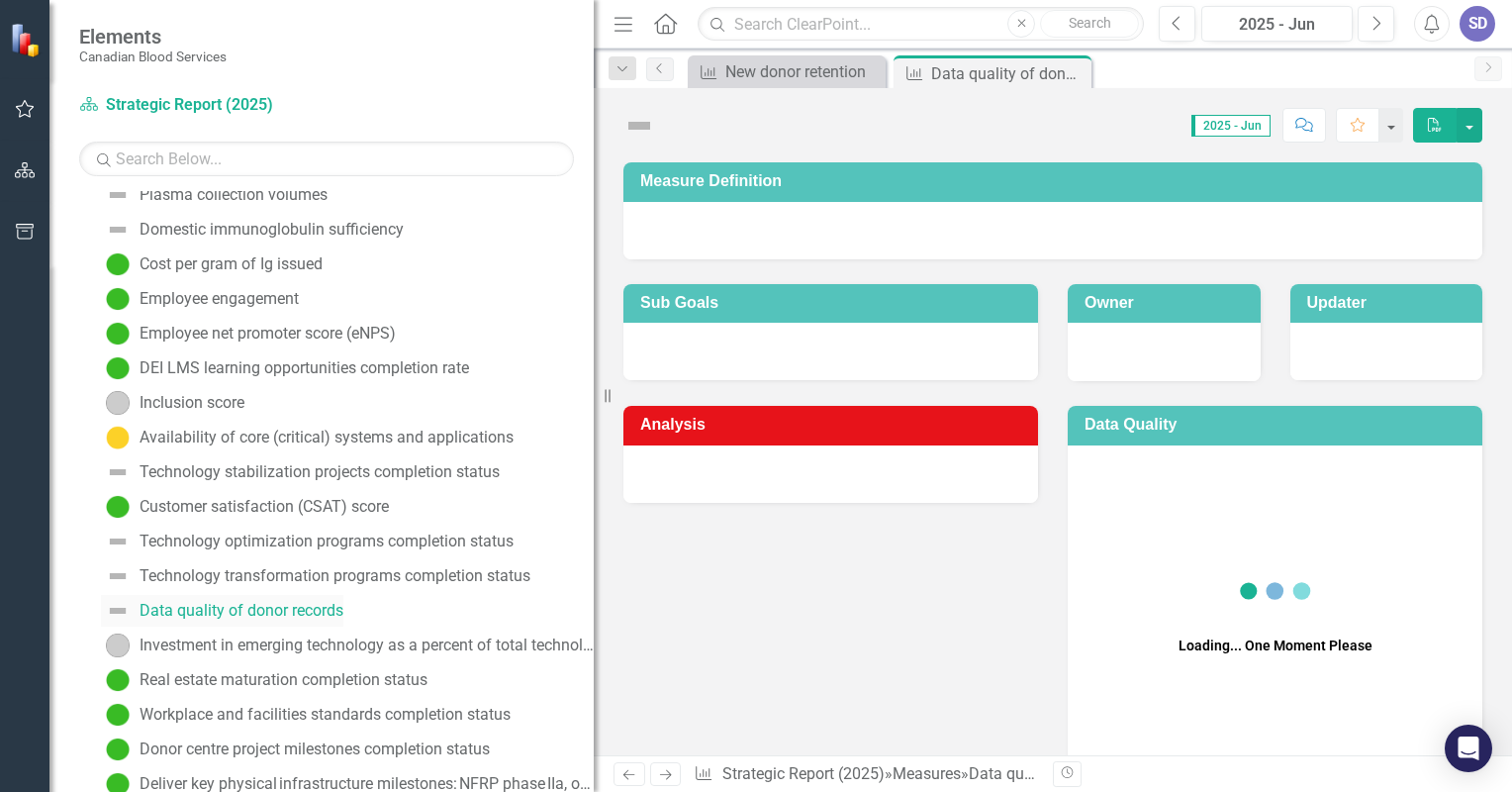 scroll, scrollTop: 689, scrollLeft: 0, axis: vertical 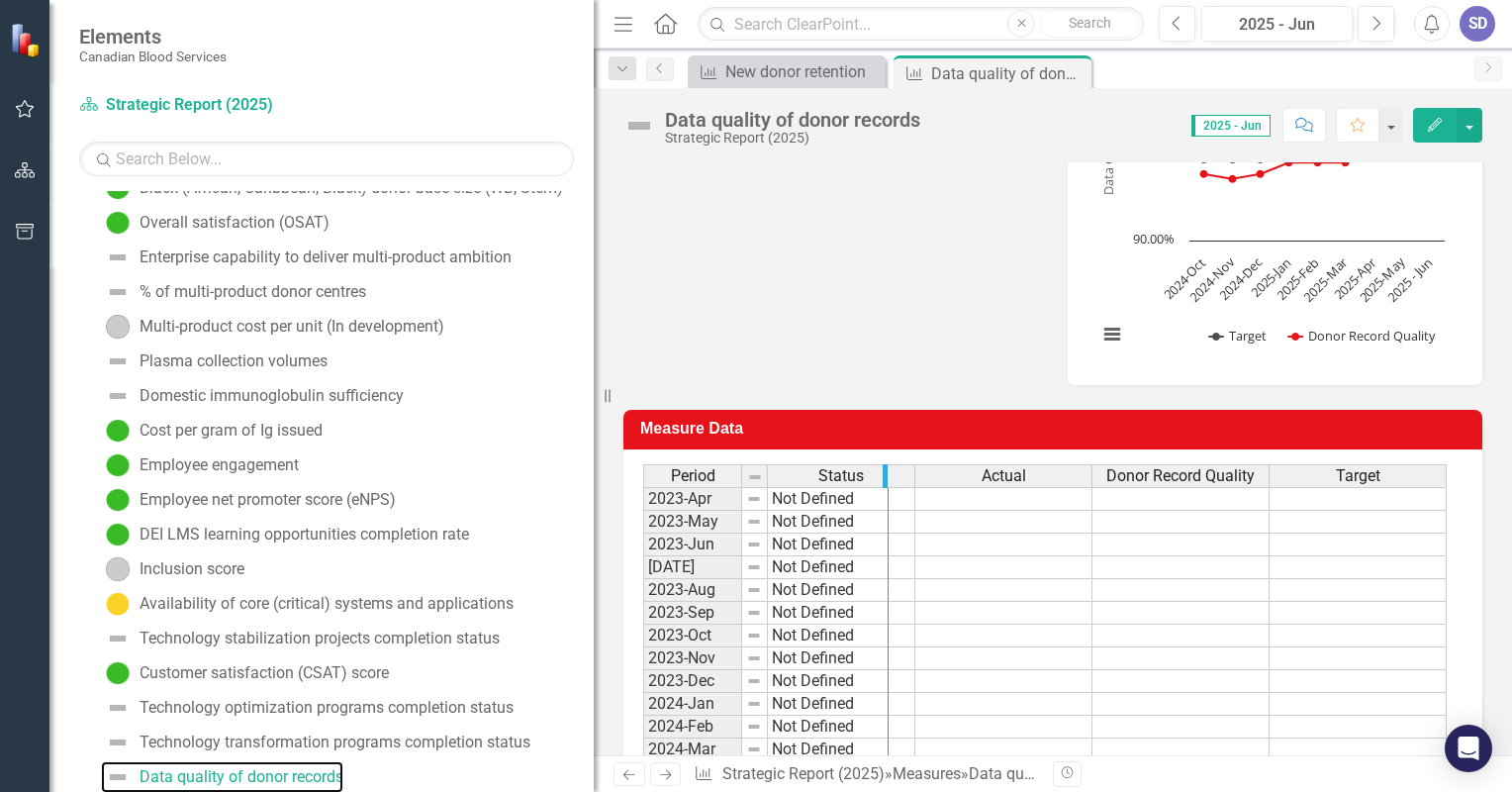 drag, startPoint x: 738, startPoint y: 476, endPoint x: 885, endPoint y: 468, distance: 147.21753 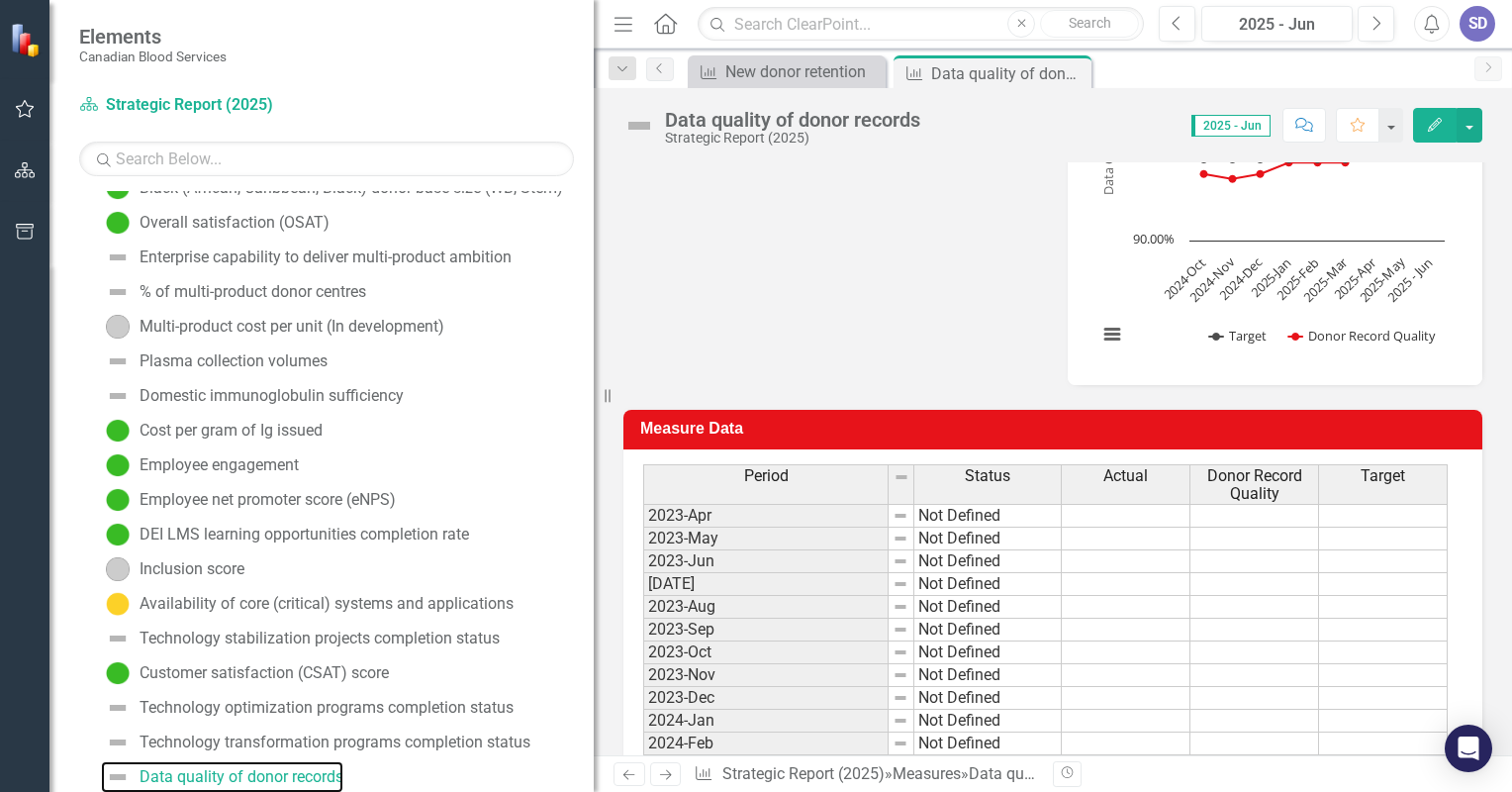 scroll, scrollTop: 878, scrollLeft: 0, axis: vertical 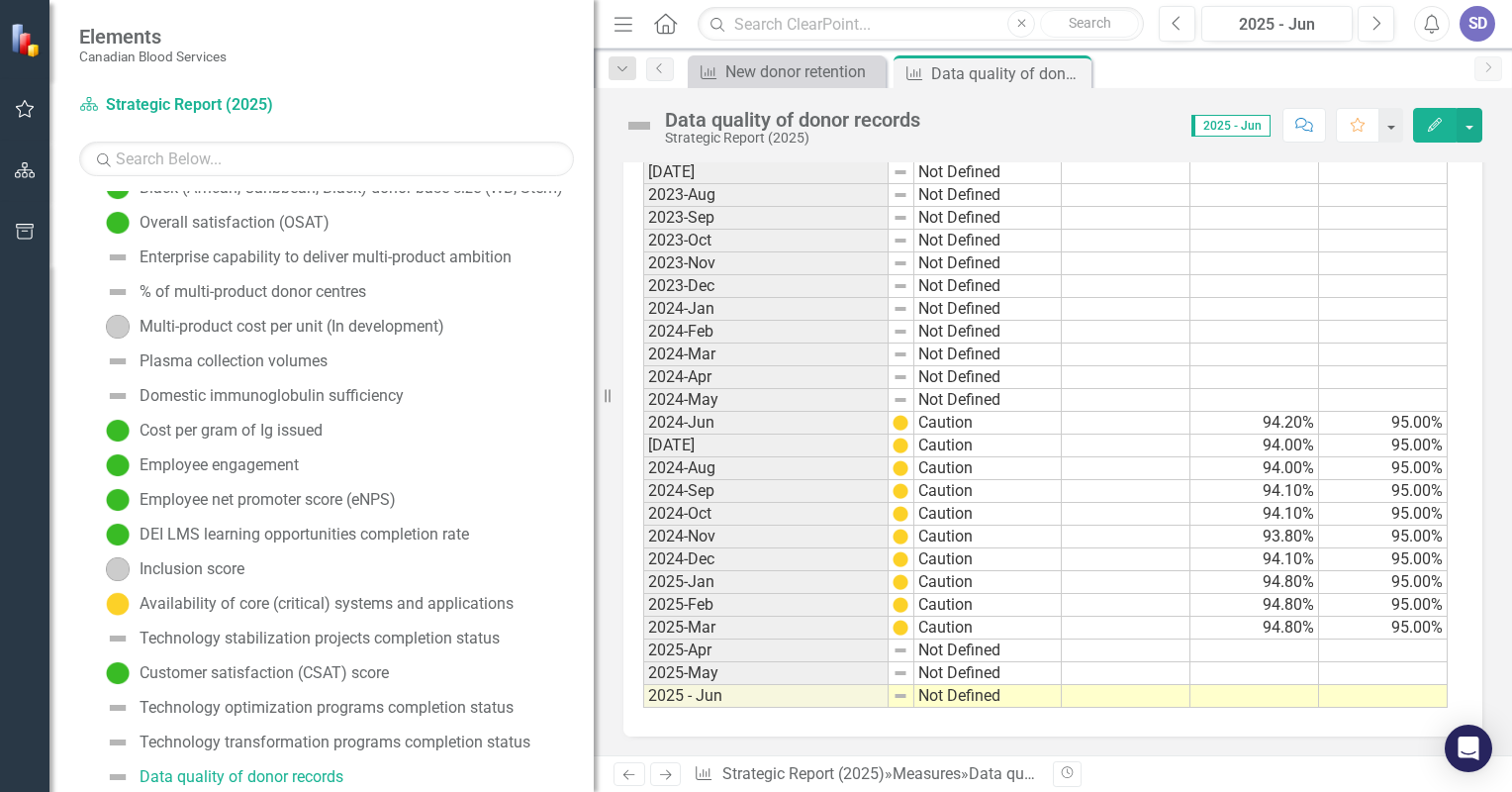 click at bounding box center [1255, 650] 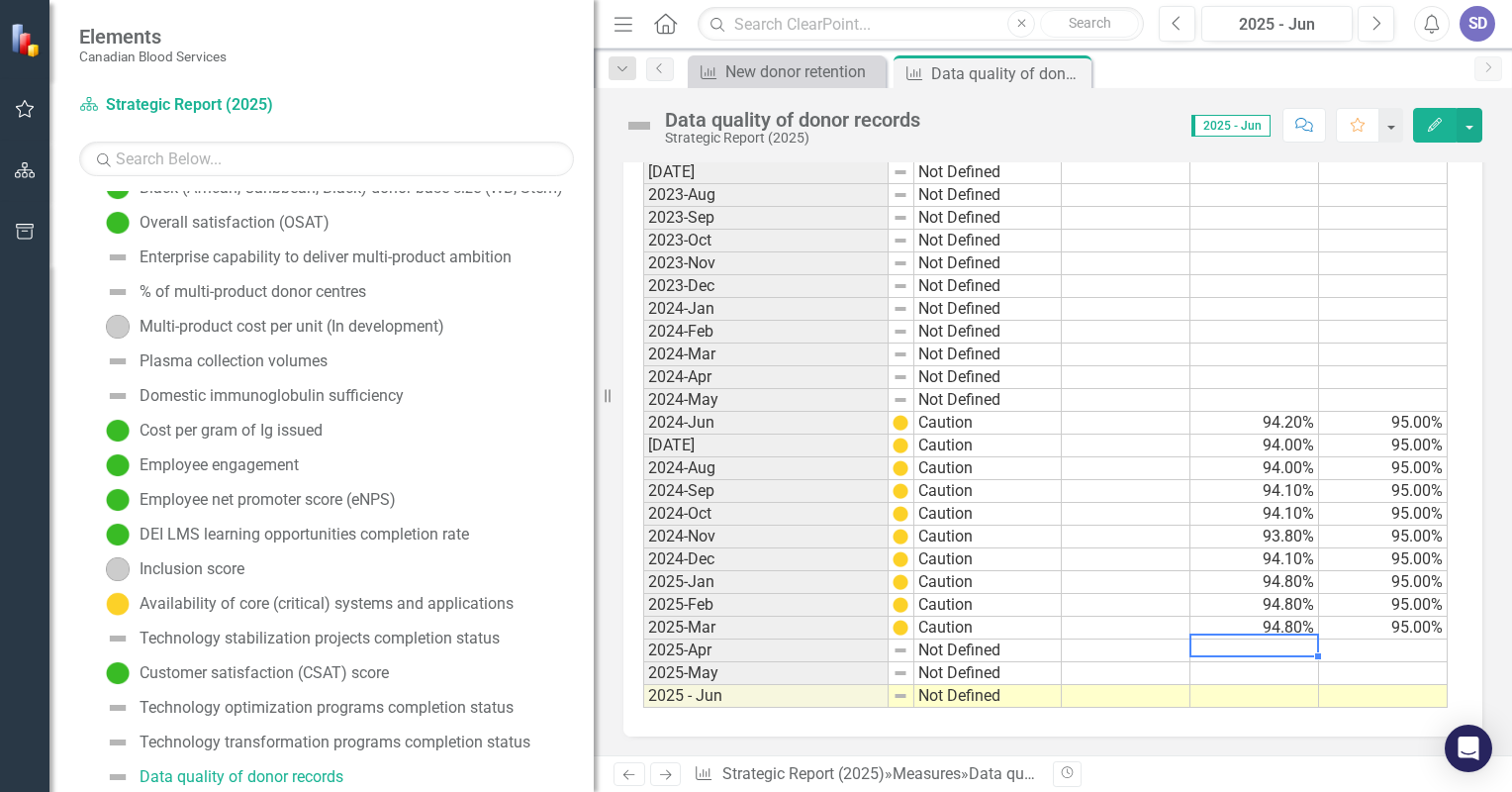 click at bounding box center (1255, 650) 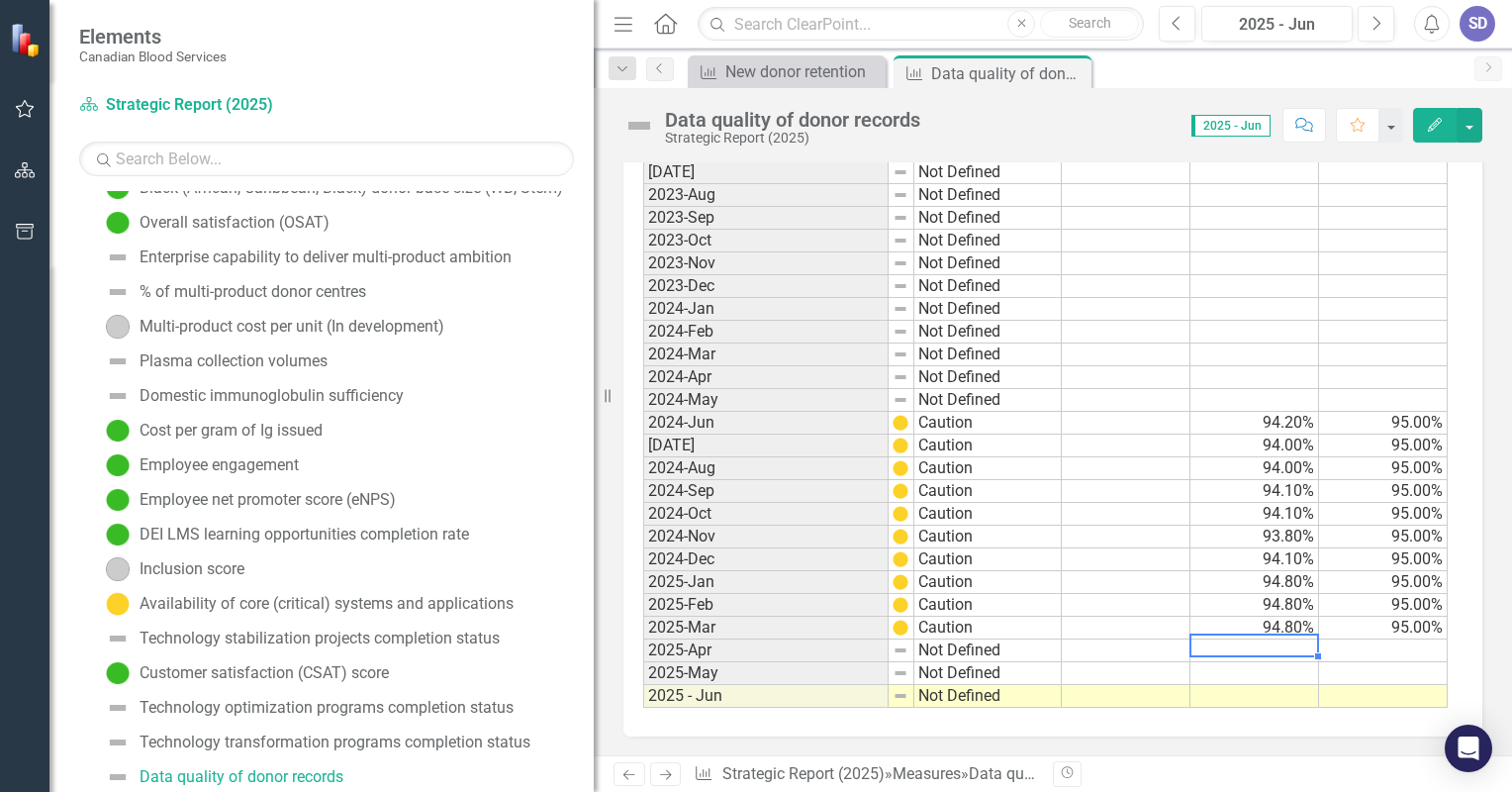 click at bounding box center [1255, 650] 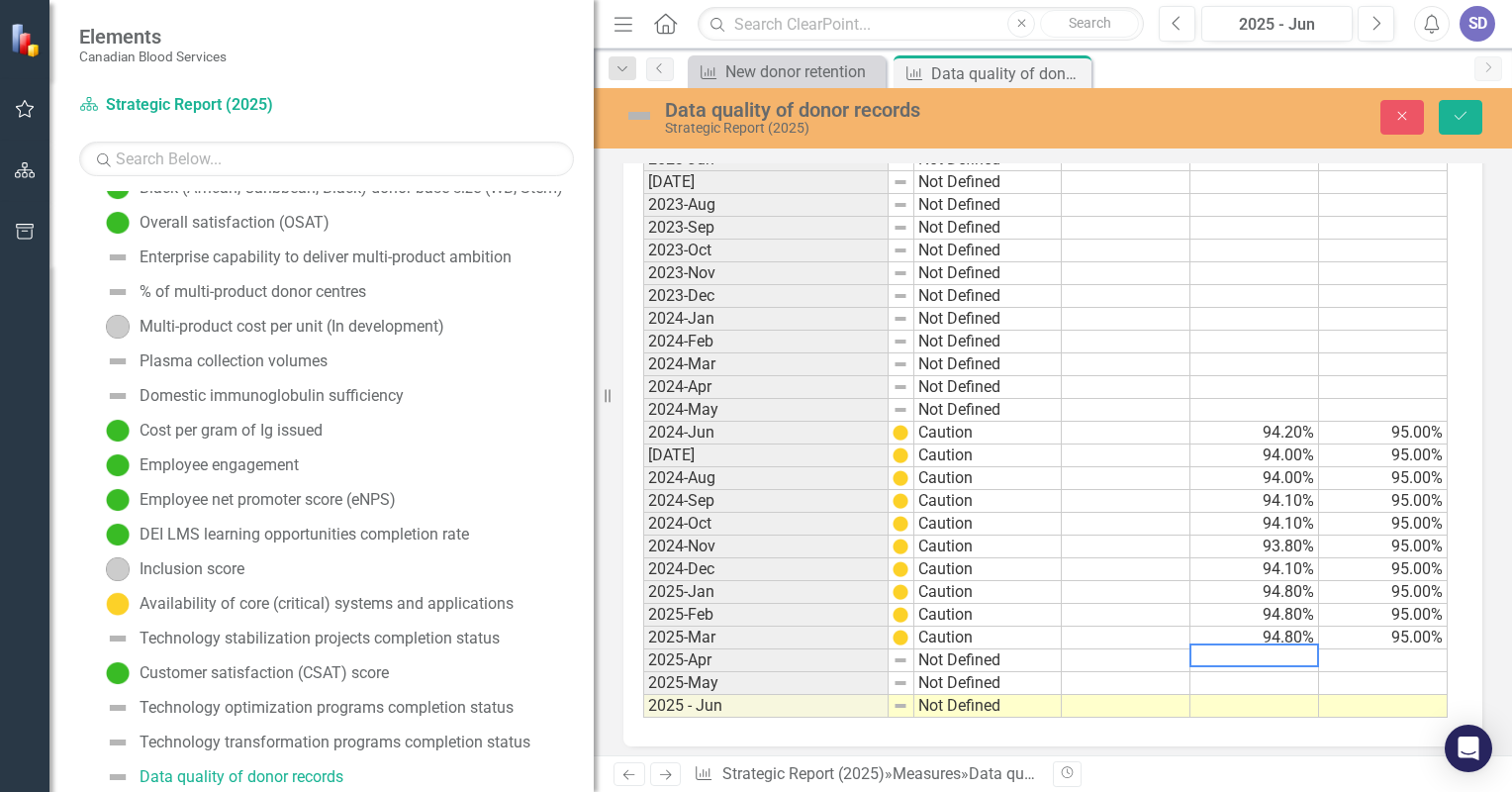 scroll, scrollTop: 887, scrollLeft: 0, axis: vertical 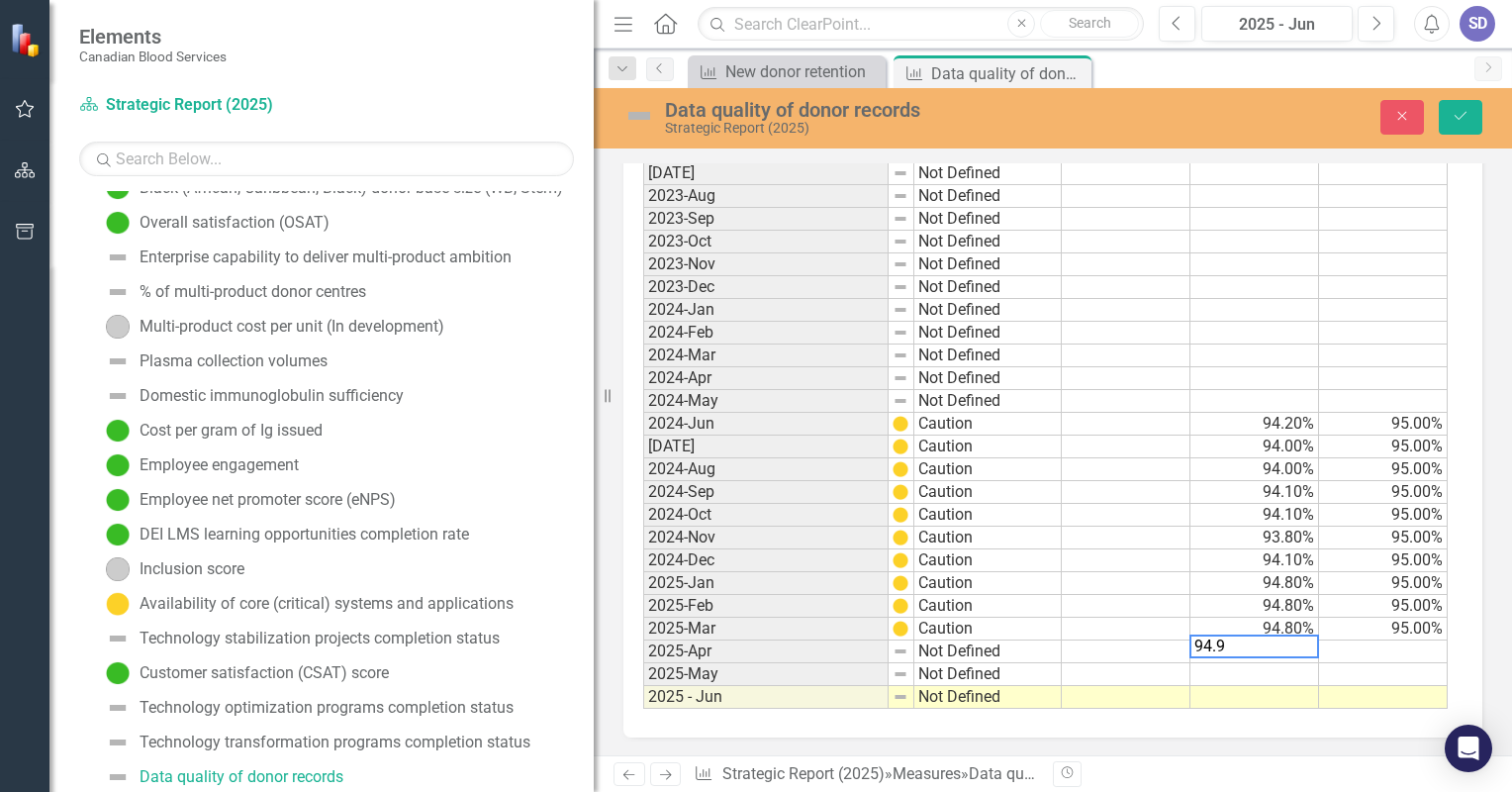 type on "94.9" 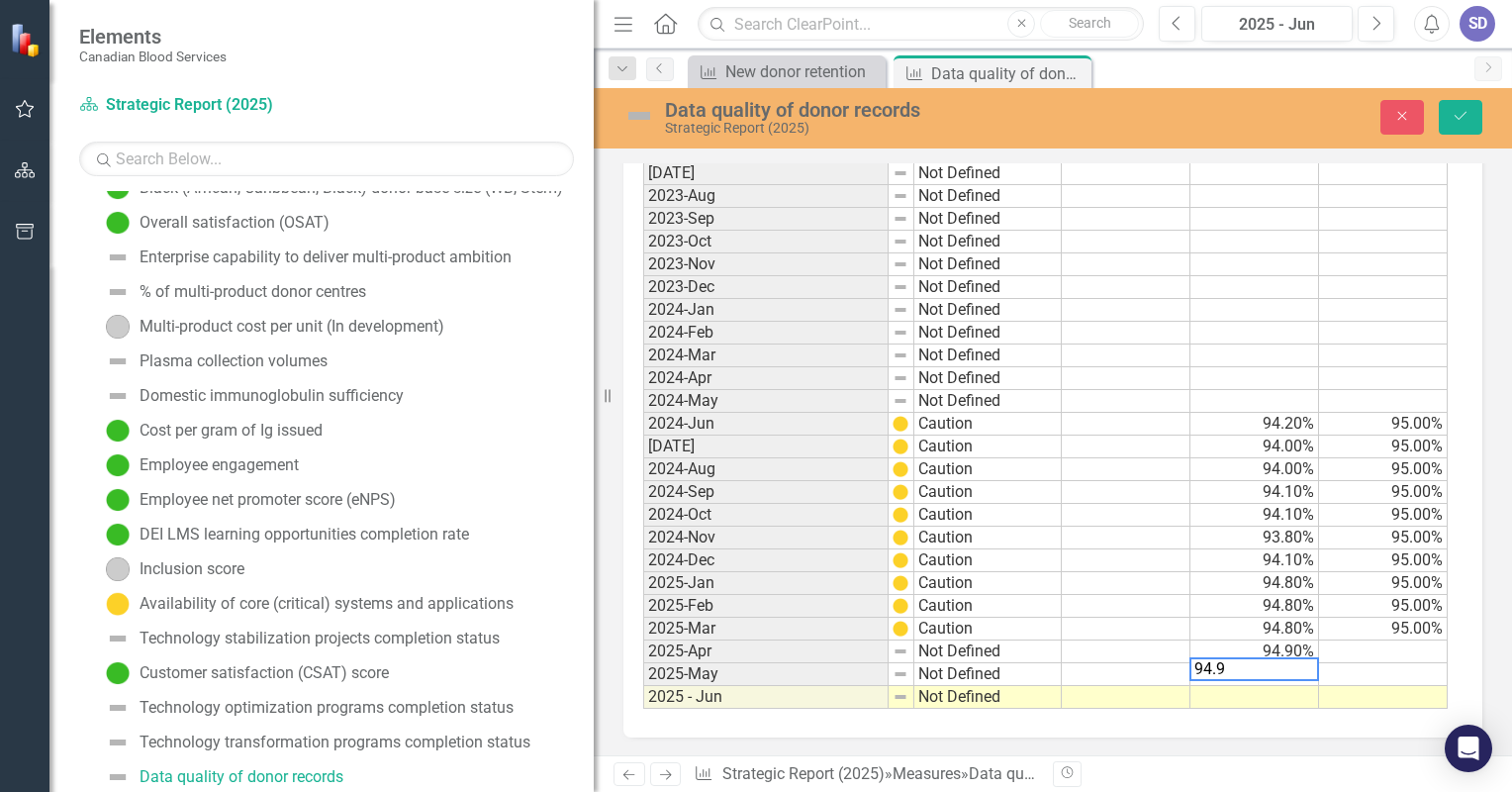 type on "94.9" 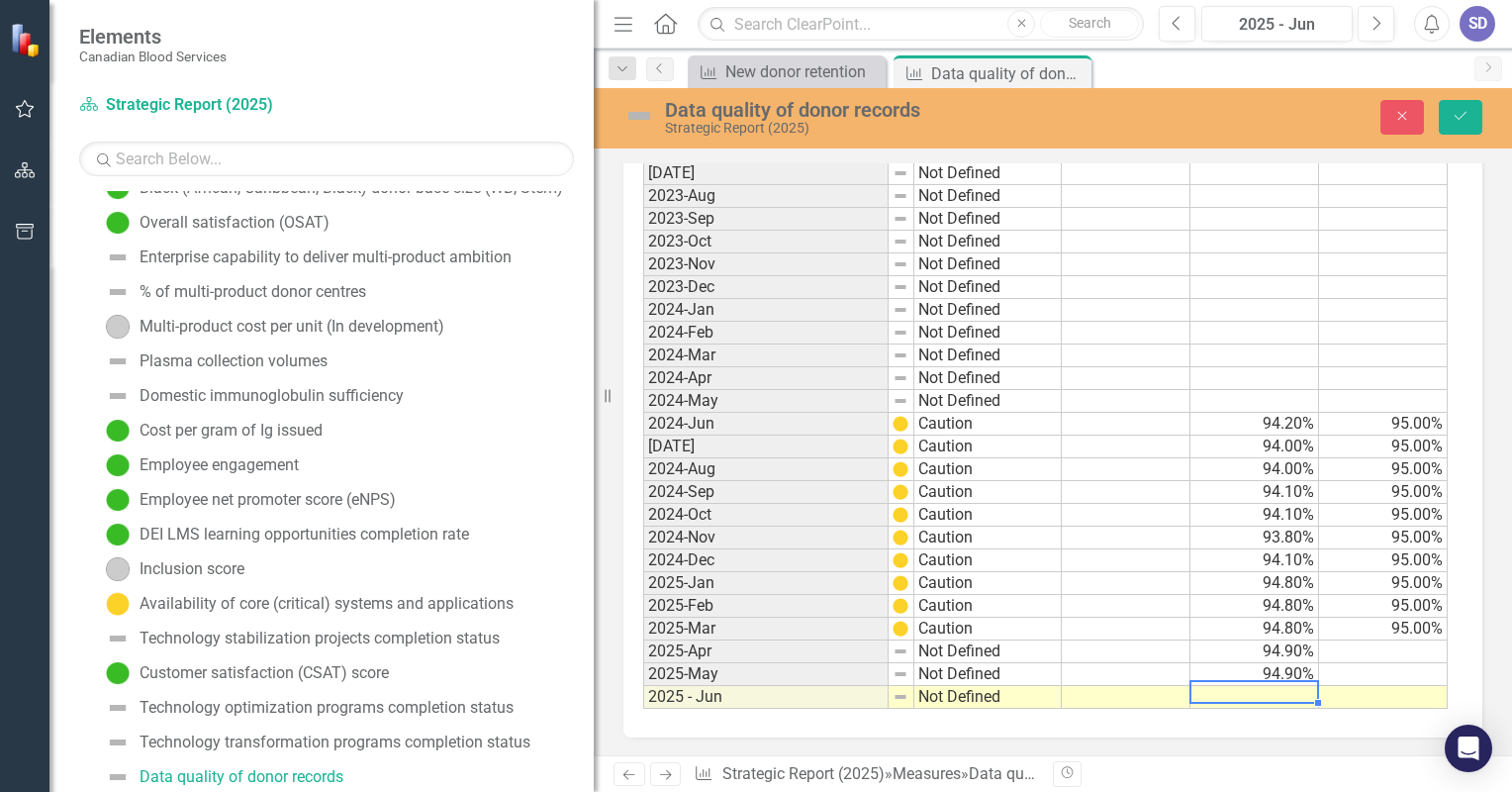 click at bounding box center [1255, 697] 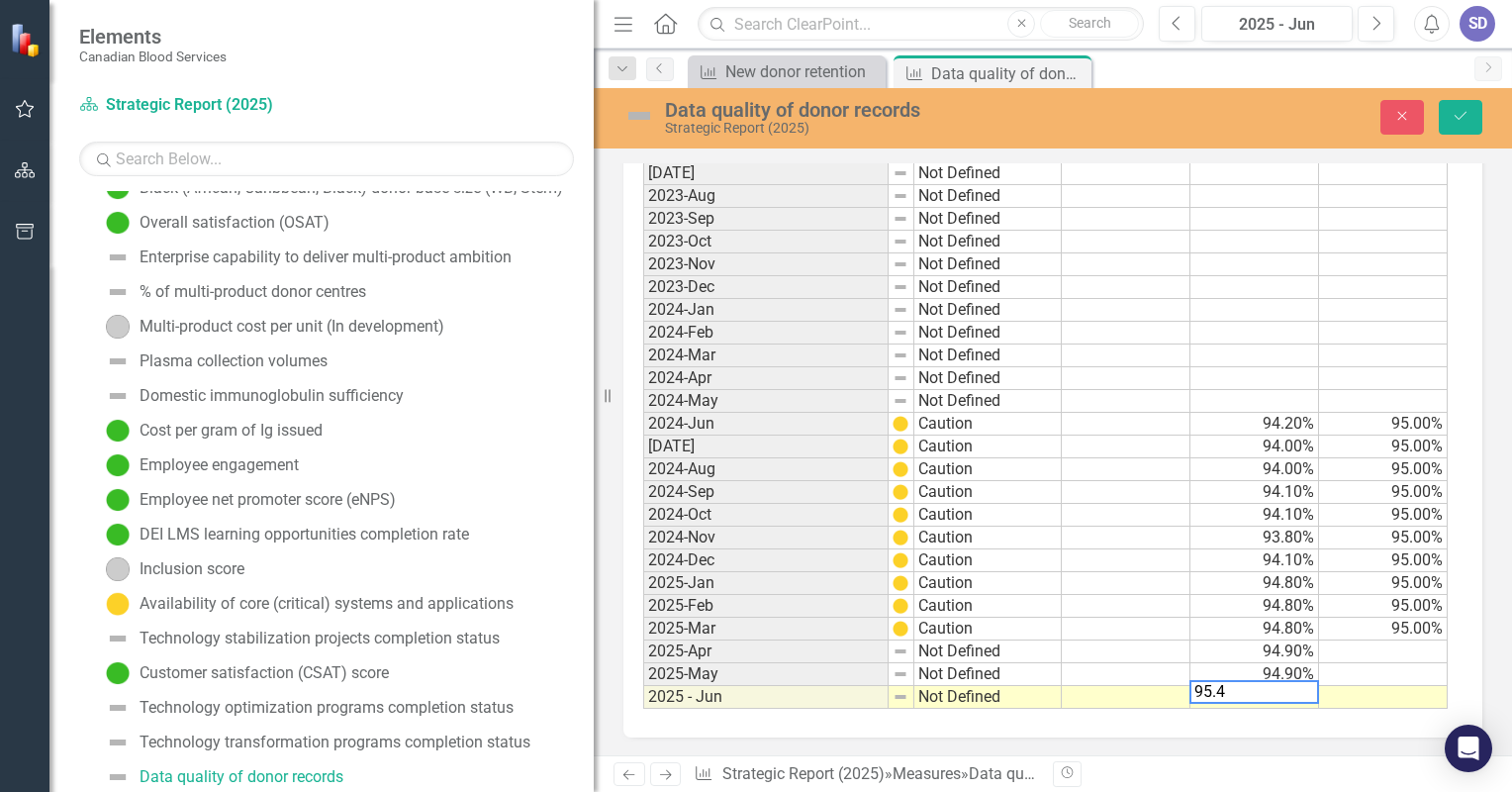 type on "95.4" 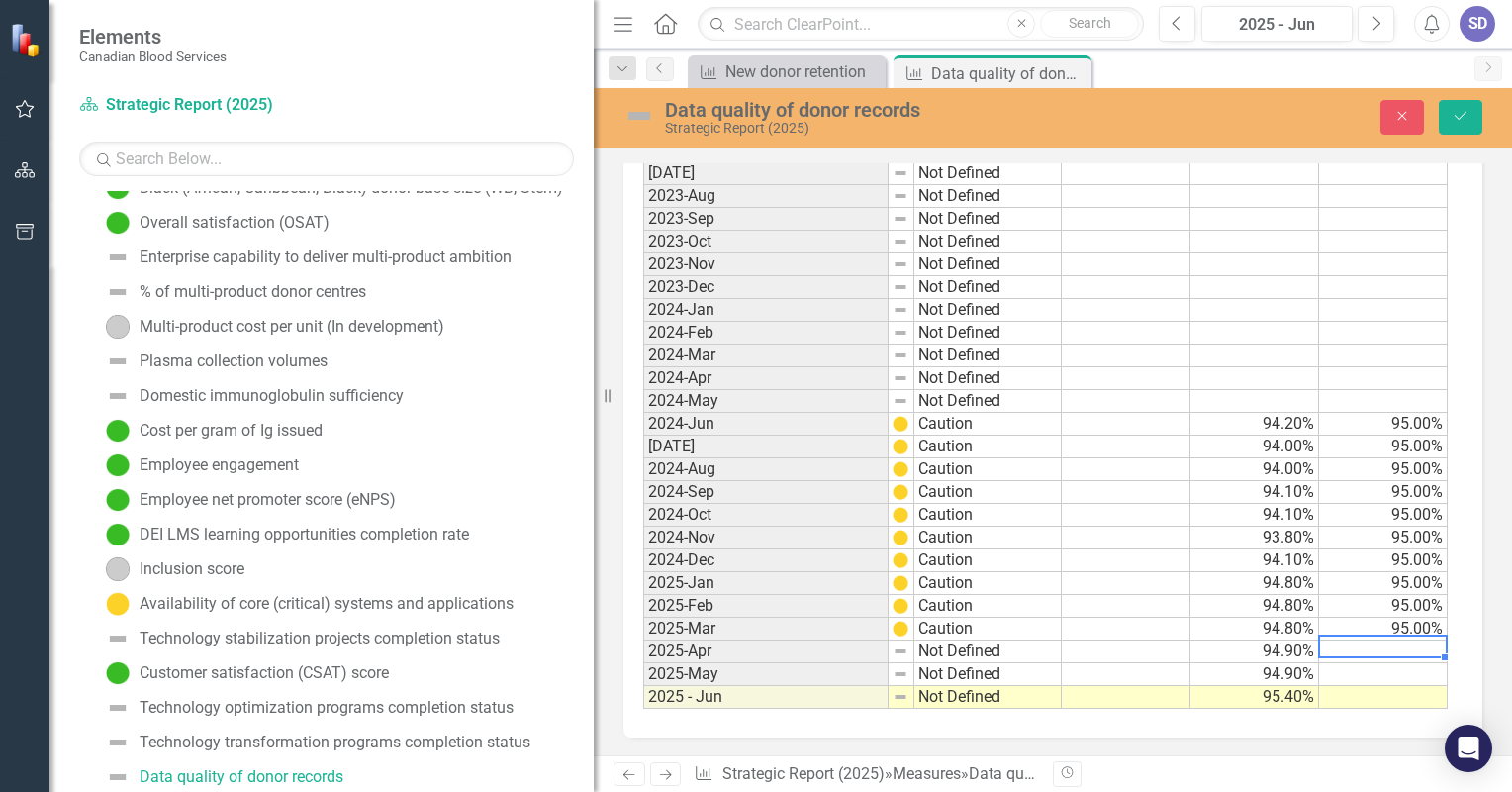 click at bounding box center (1383, 651) 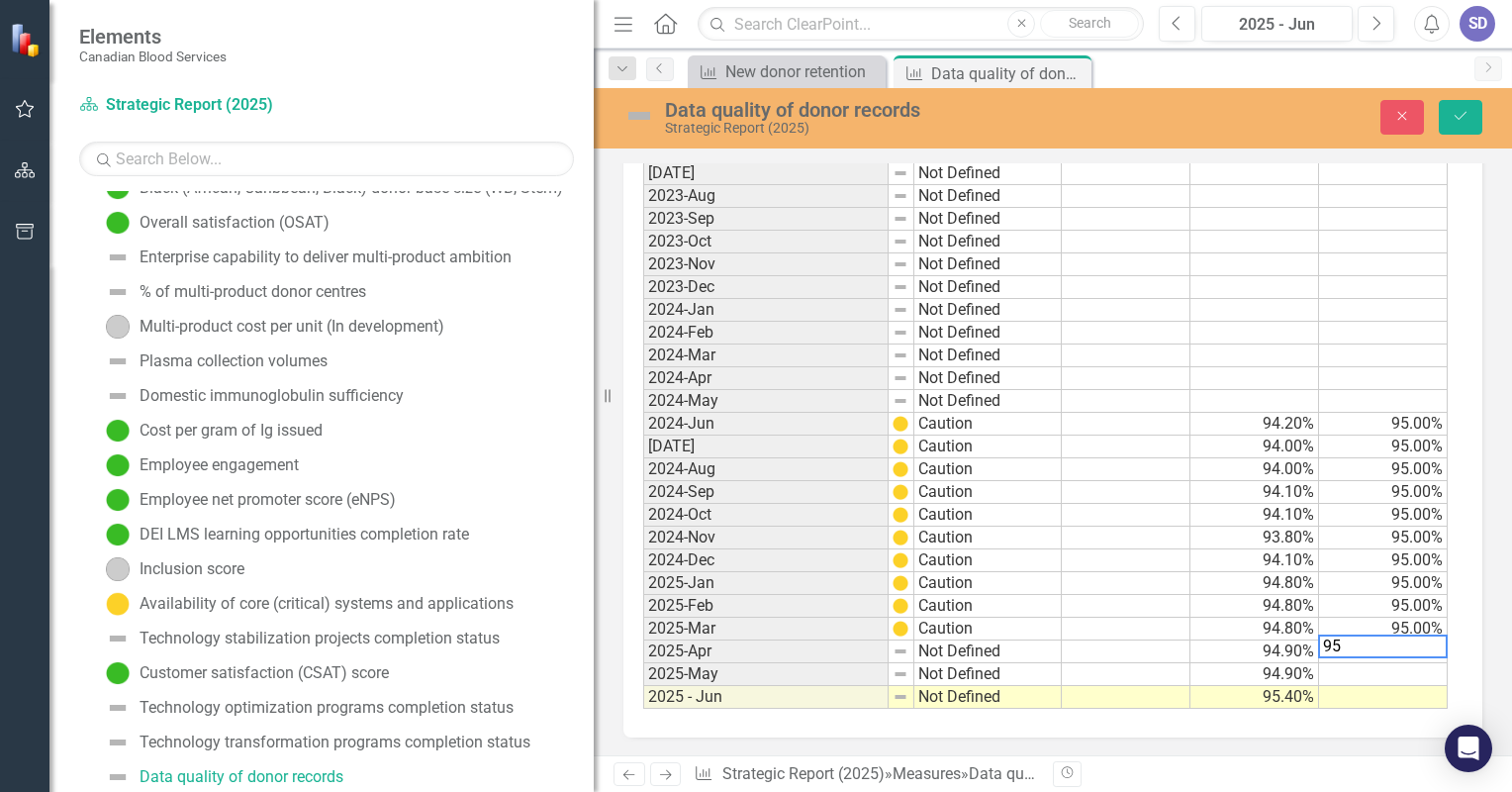 type on "95" 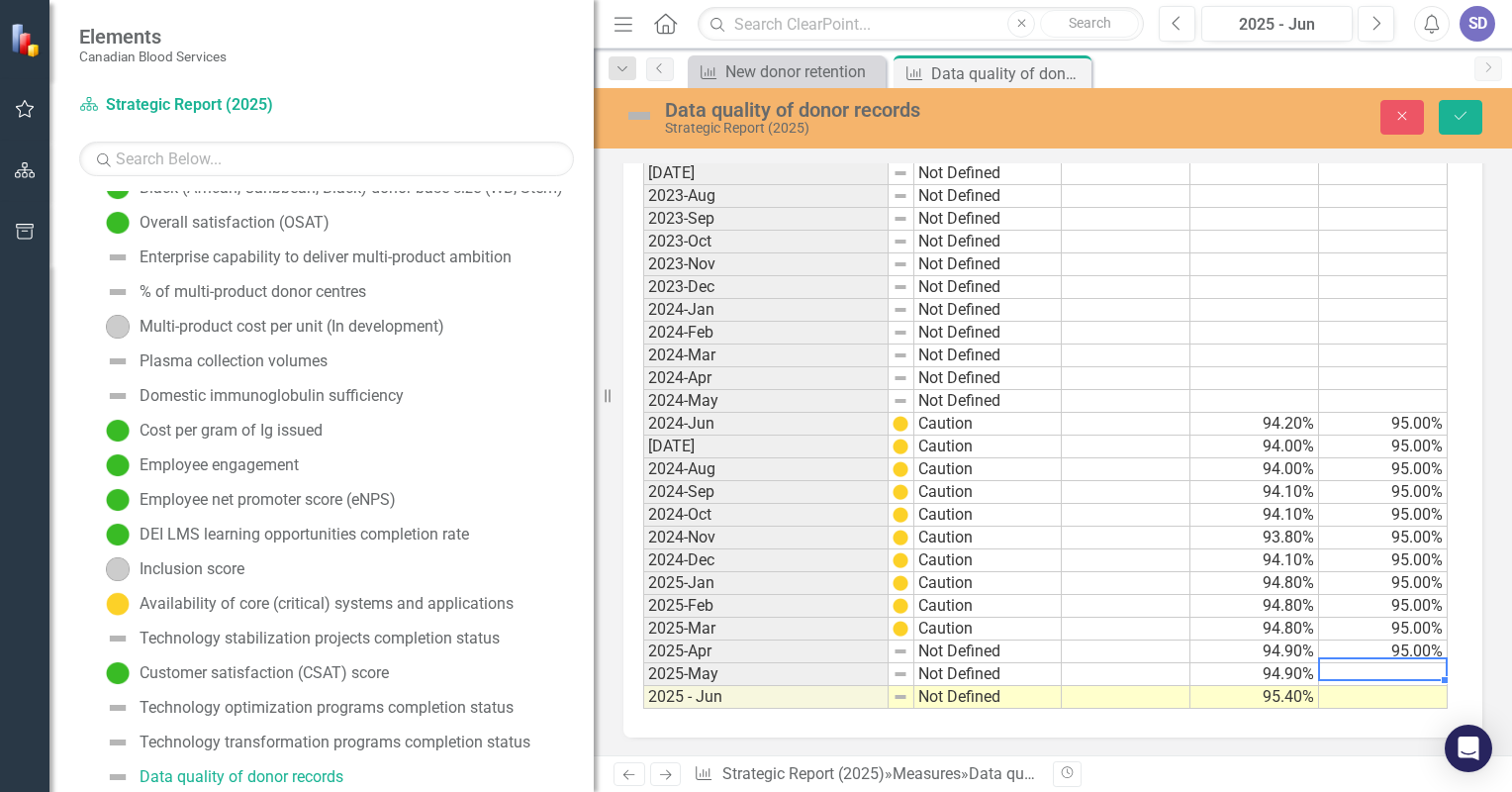 click at bounding box center (1383, 674) 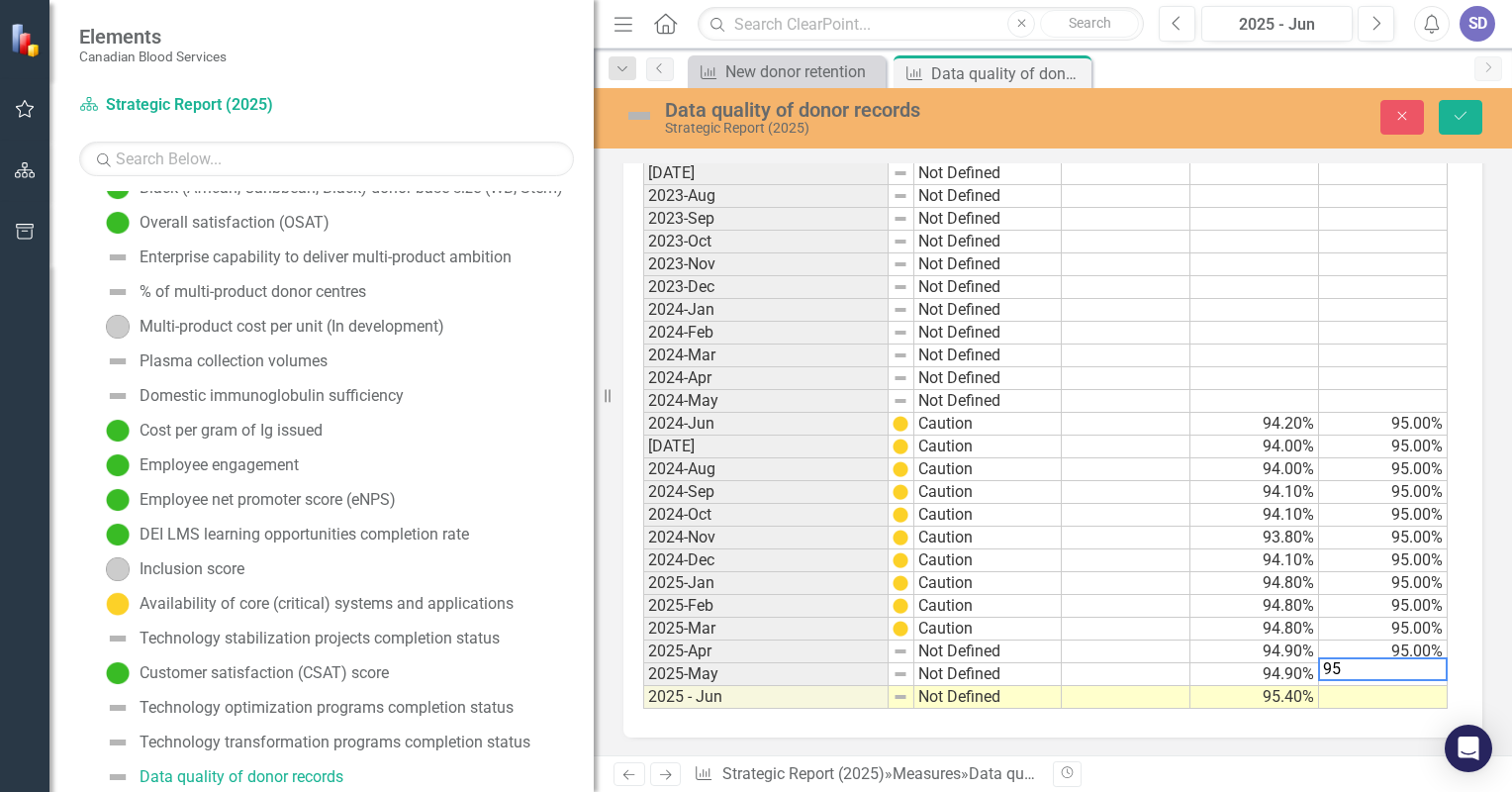 type on "95" 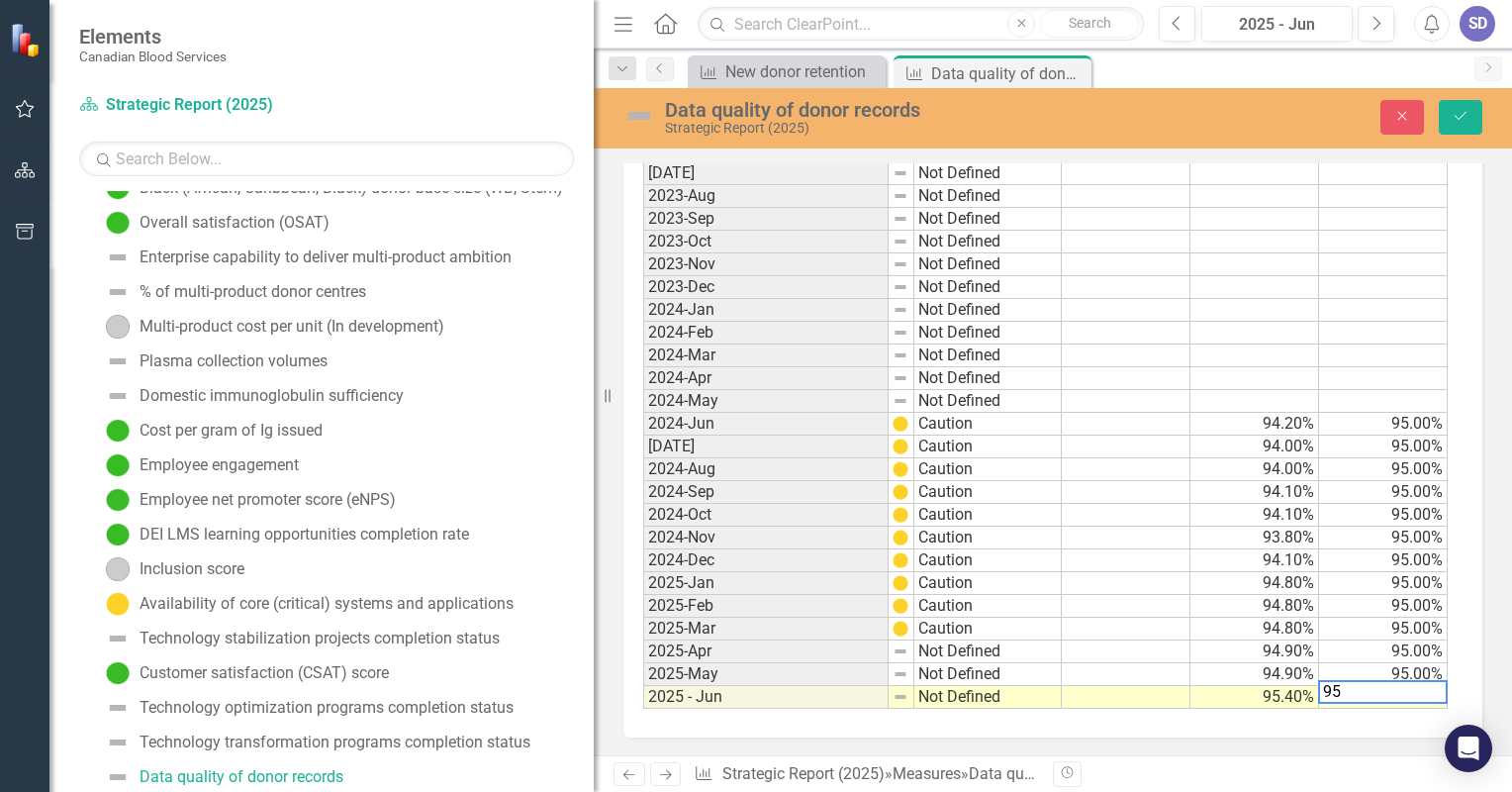 type on "95" 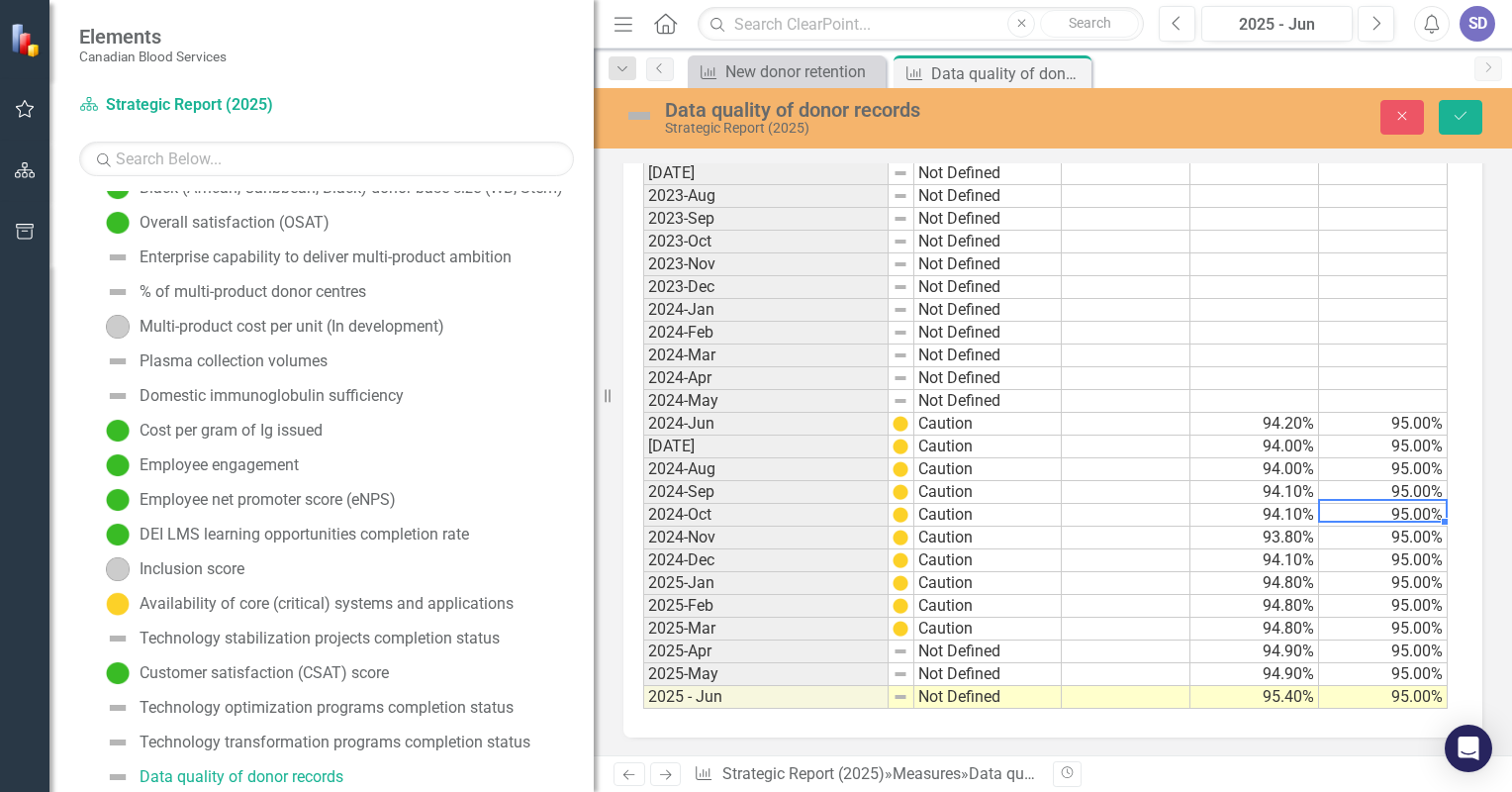 click on "95.00%" at bounding box center [1383, 697] 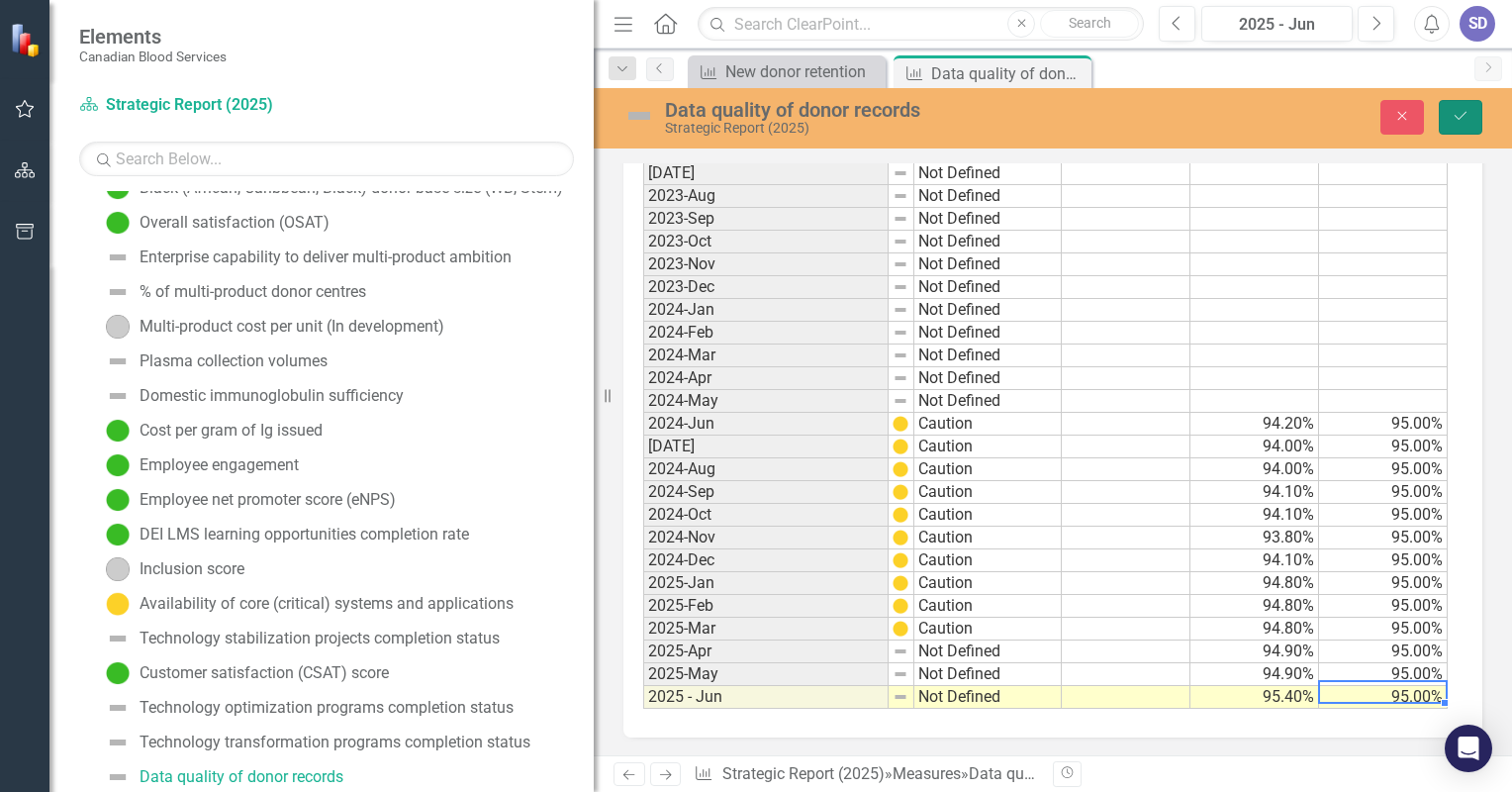 click on "Save" 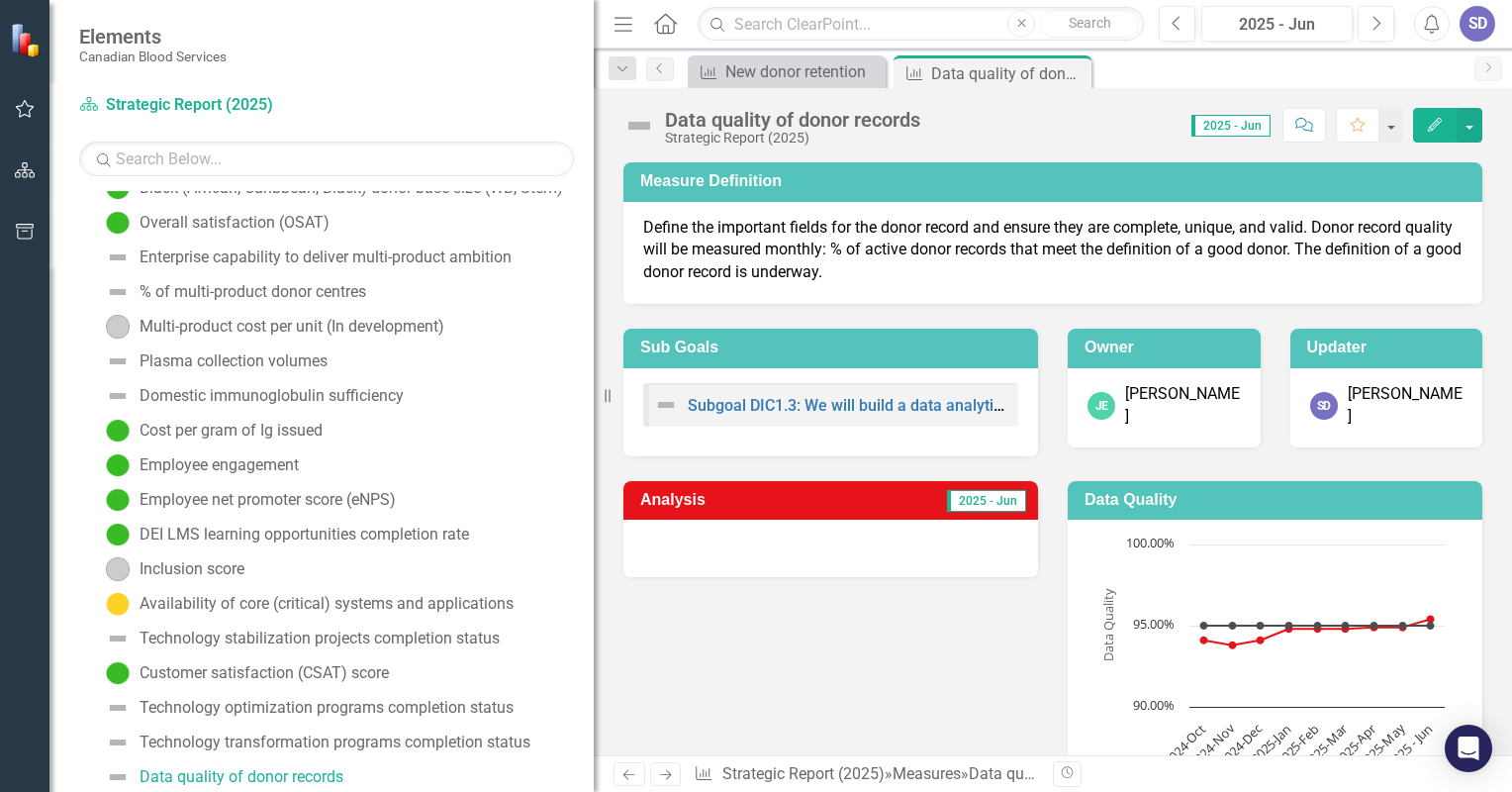 scroll, scrollTop: 198, scrollLeft: 0, axis: vertical 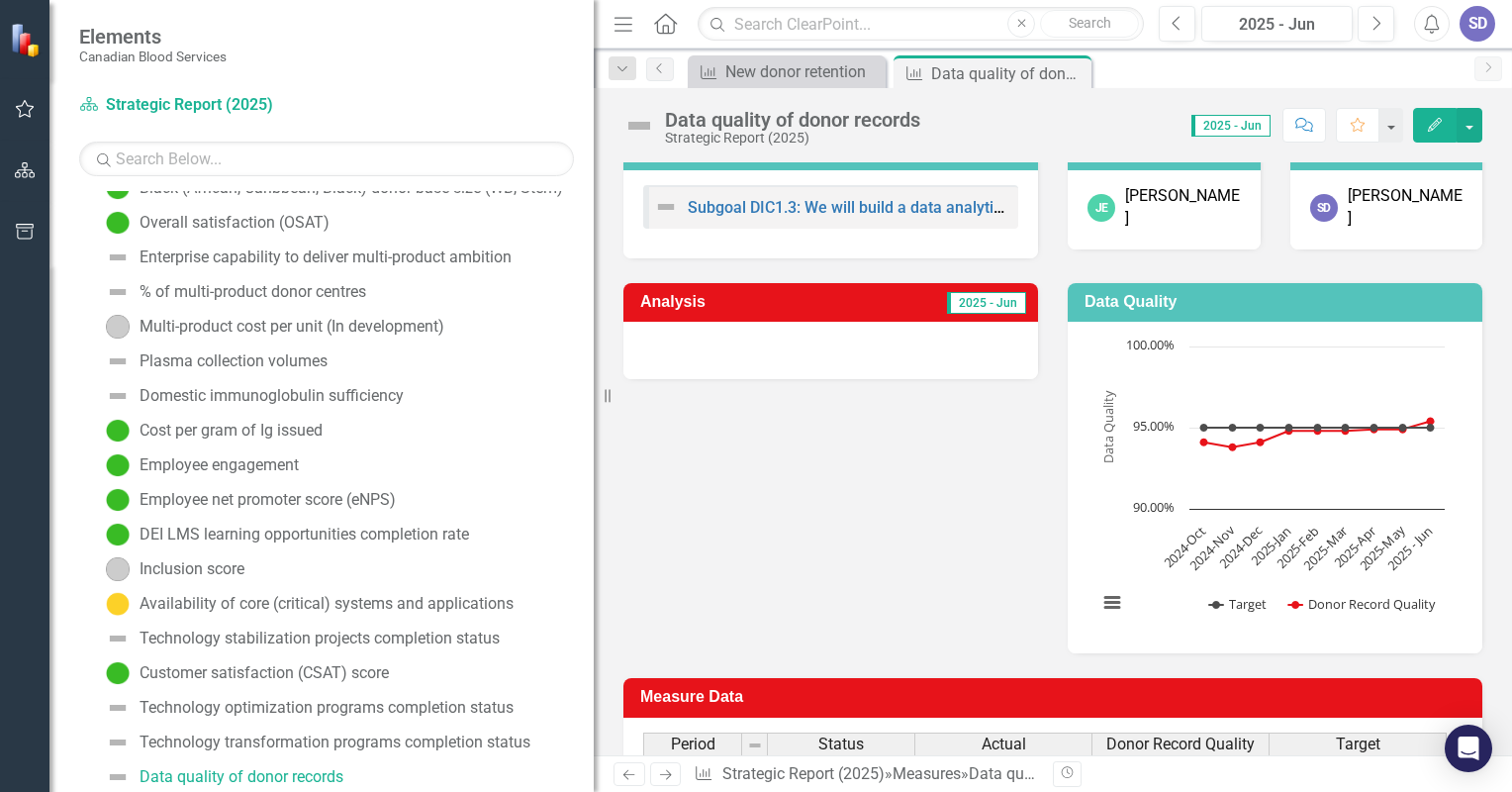 click at bounding box center [830, 350] 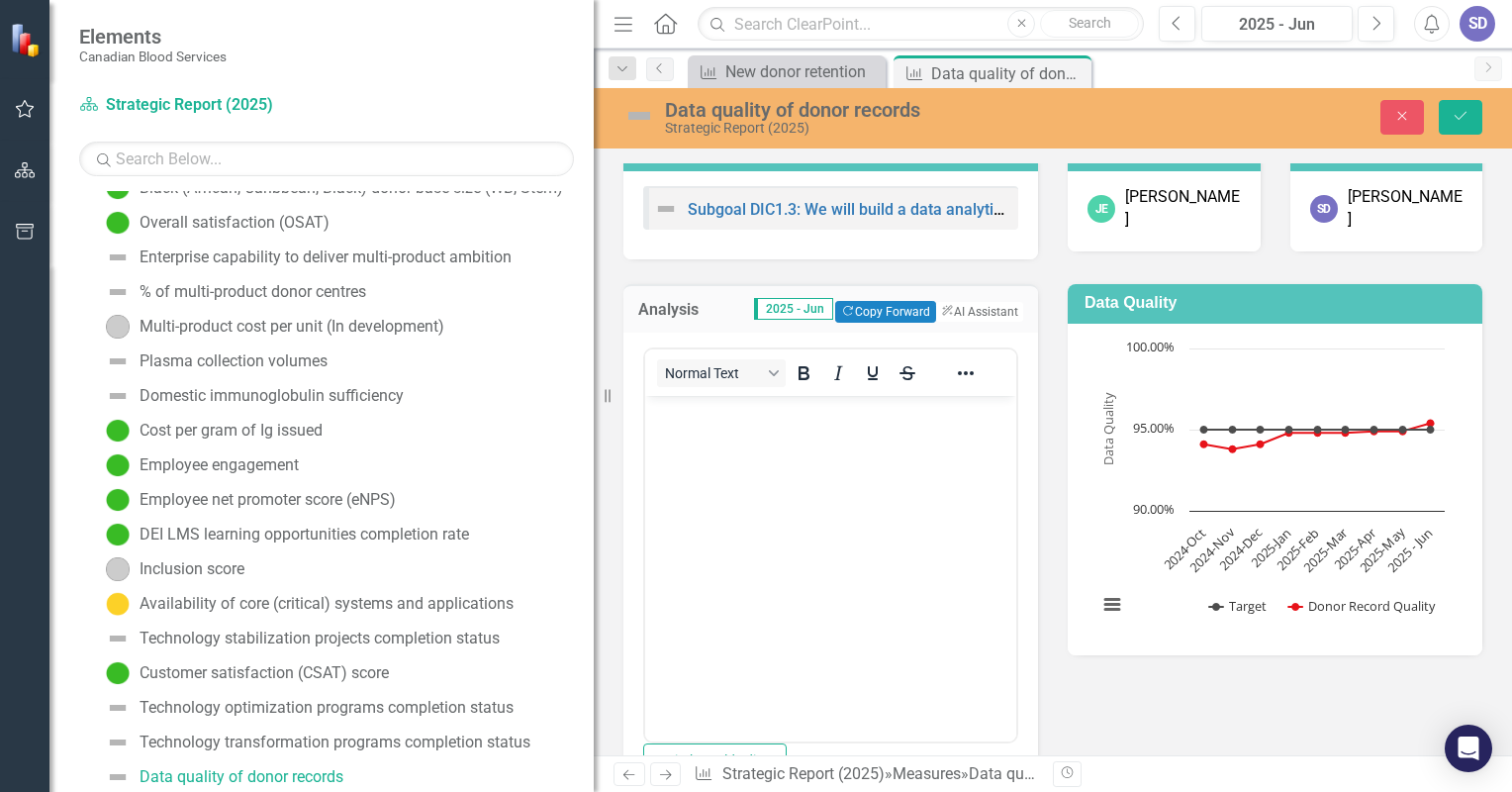 scroll, scrollTop: 0, scrollLeft: 0, axis: both 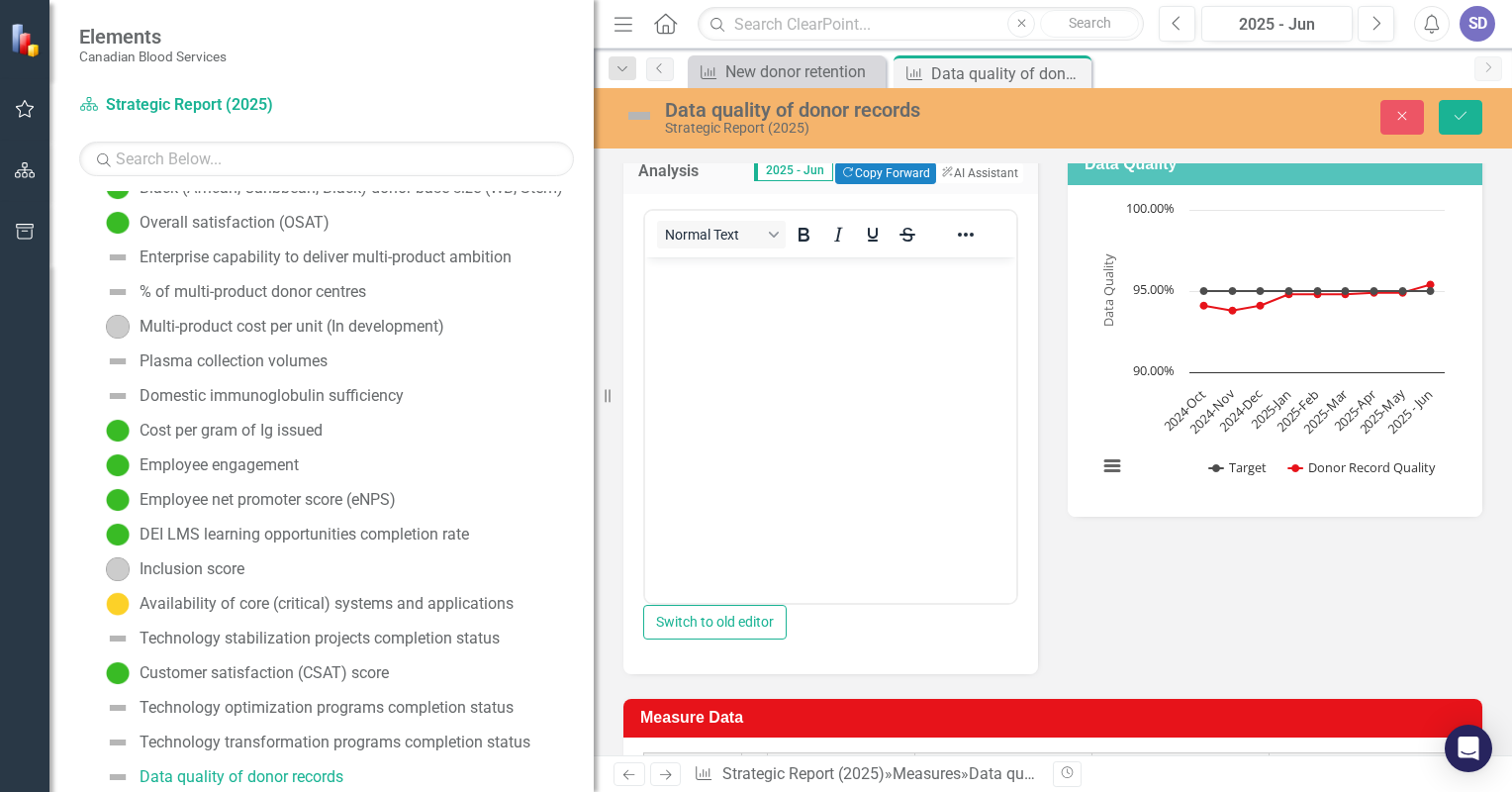 click at bounding box center [830, 405] 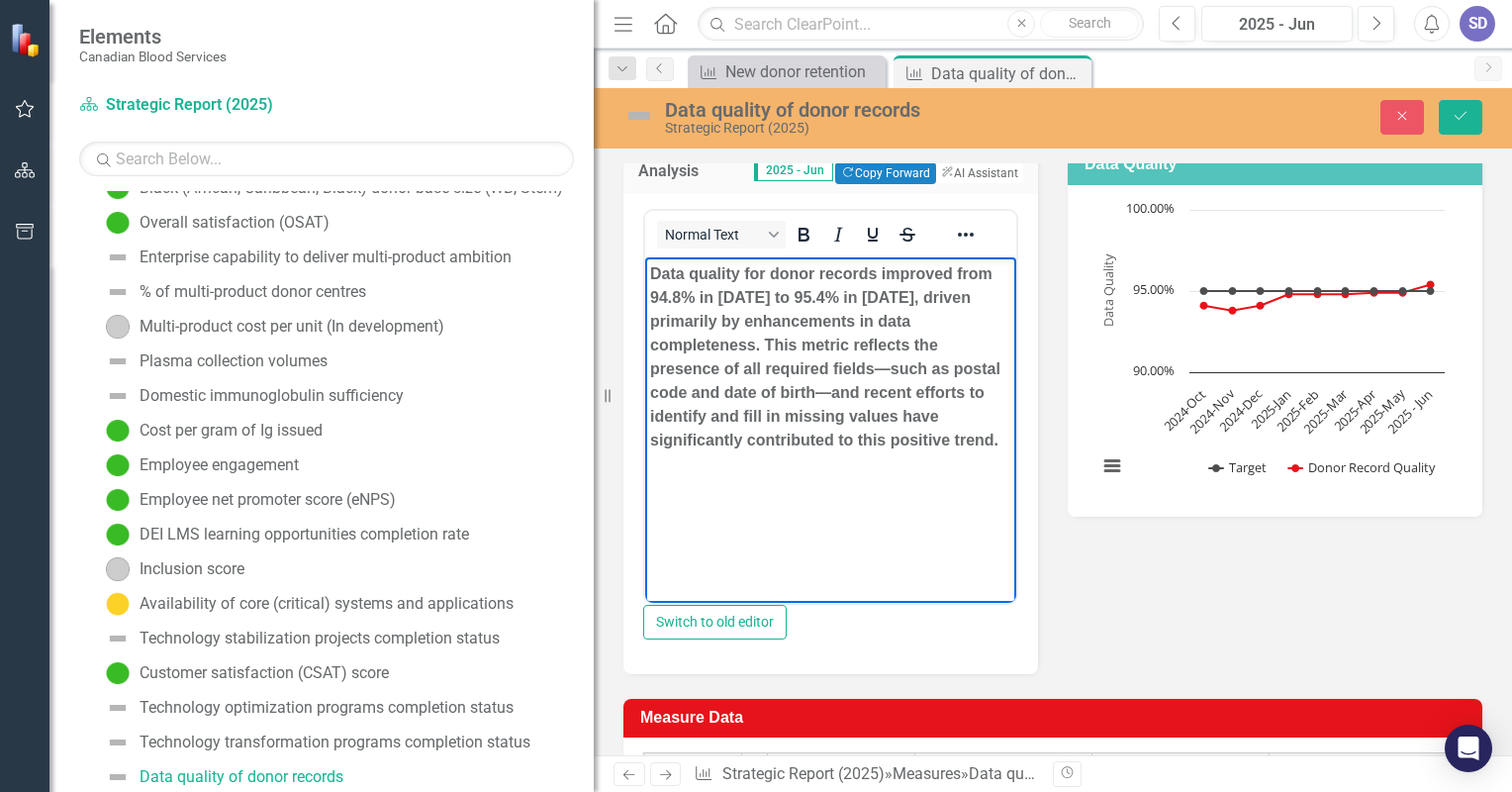 click on "Data quality for donor records improved from 94.8% in [DATE] to 95.4% in [DATE], driven primarily by enhancements in data completeness. This metric reflects the presence of all required fields—such as postal code and date of birth—and recent efforts to identify and fill in missing values have significantly contributed to this positive trend." at bounding box center (825, 355) 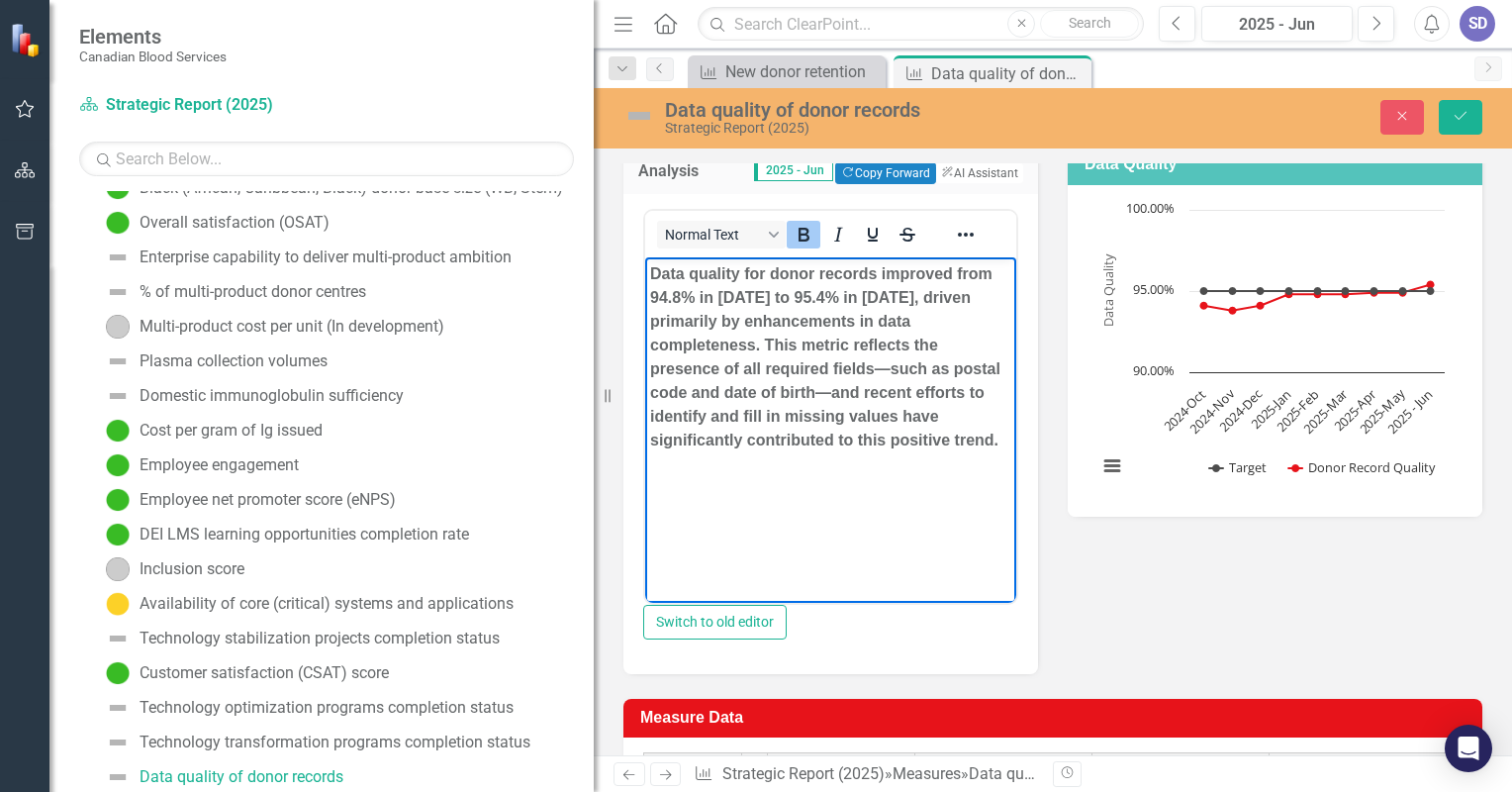 type 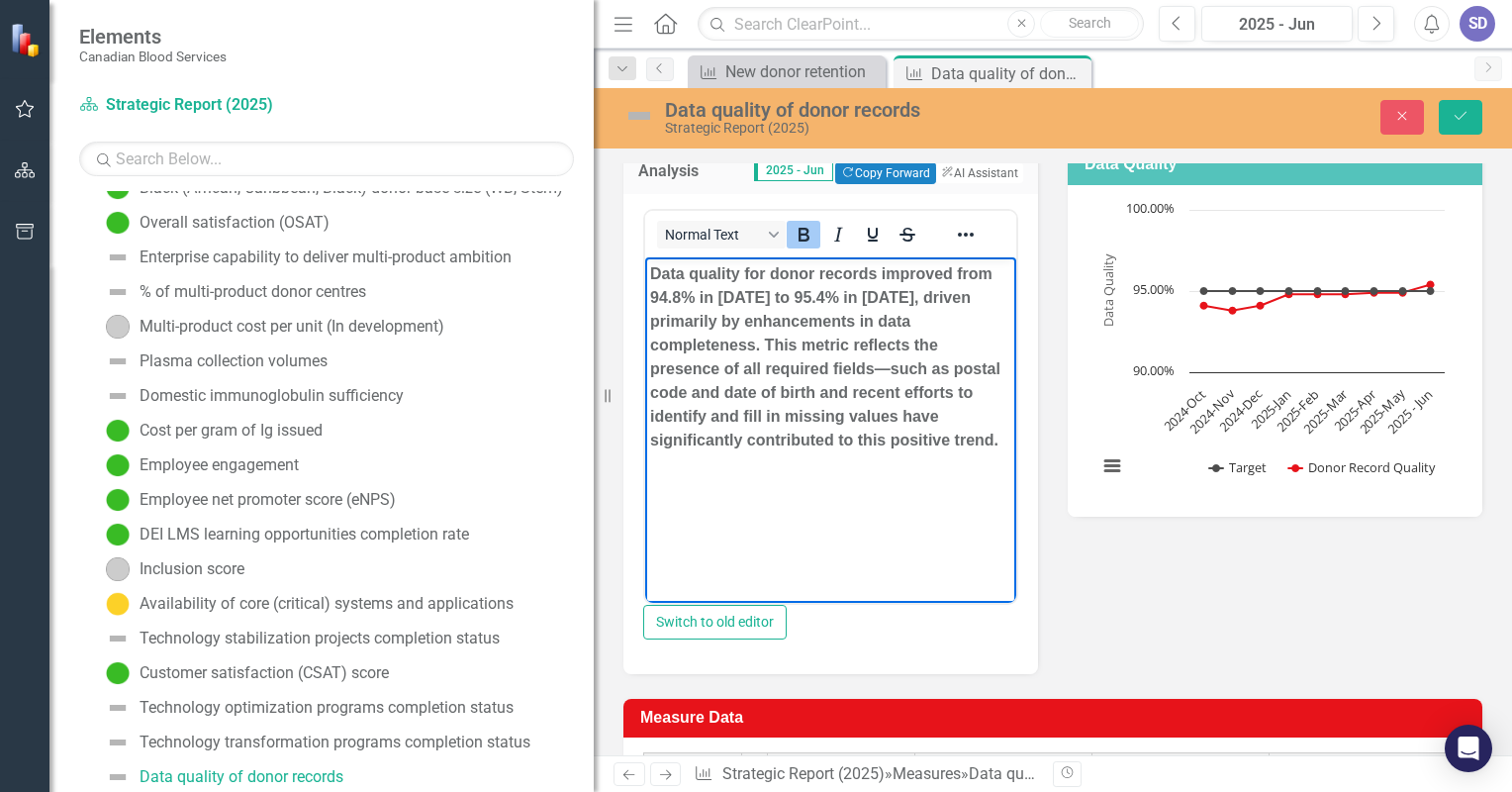 click on "Data quality for donor records improved from 94.8% in [DATE] to 95.4% in [DATE], driven primarily by enhancements in data completeness. This metric reflects the presence of all required fields—such as postal code and date of birth and recent efforts to identify and fill in missing values have significantly contributed to this positive trend." at bounding box center [825, 355] 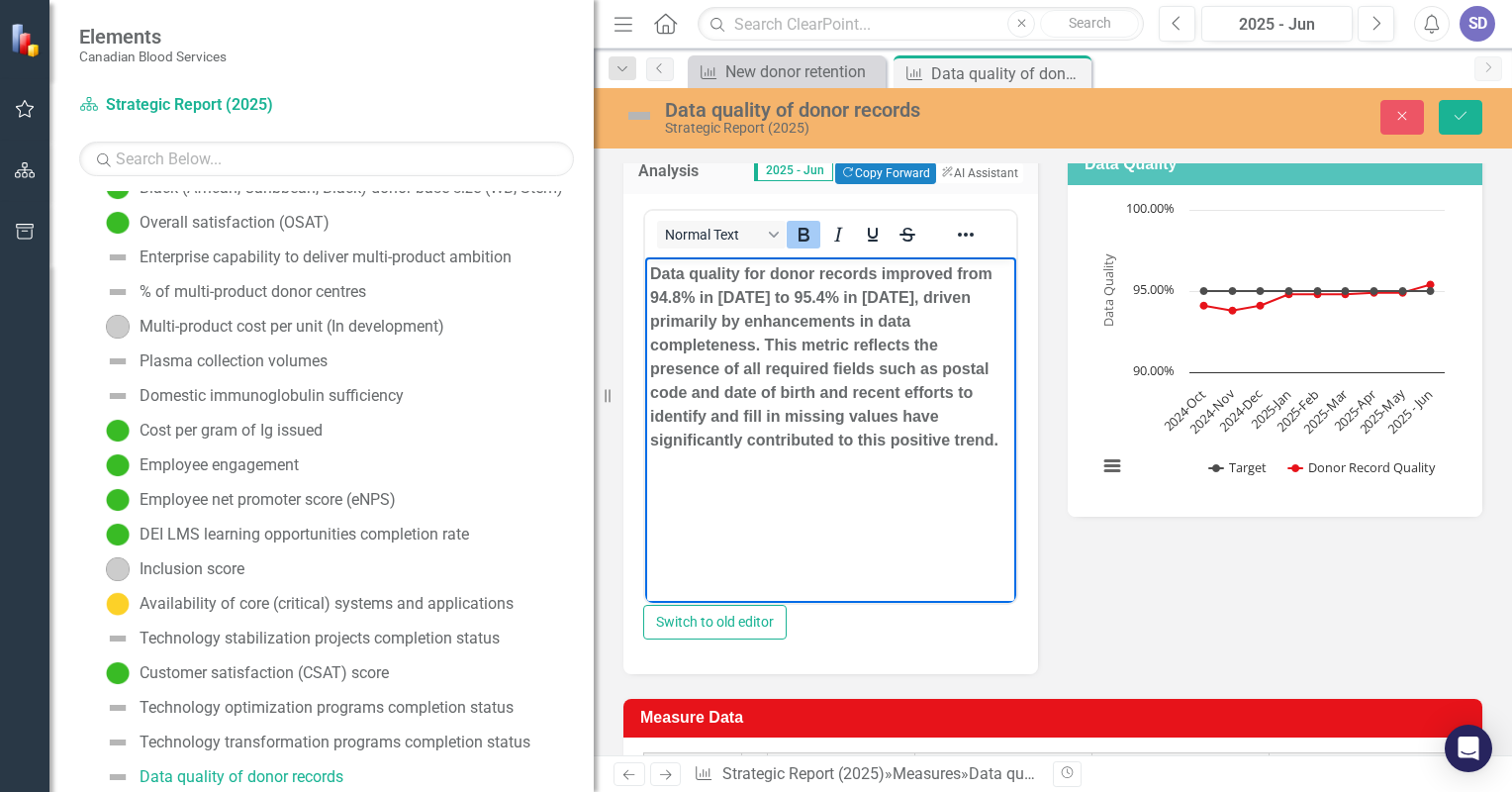 drag, startPoint x: 650, startPoint y: 271, endPoint x: 1001, endPoint y: 444, distance: 391.3183 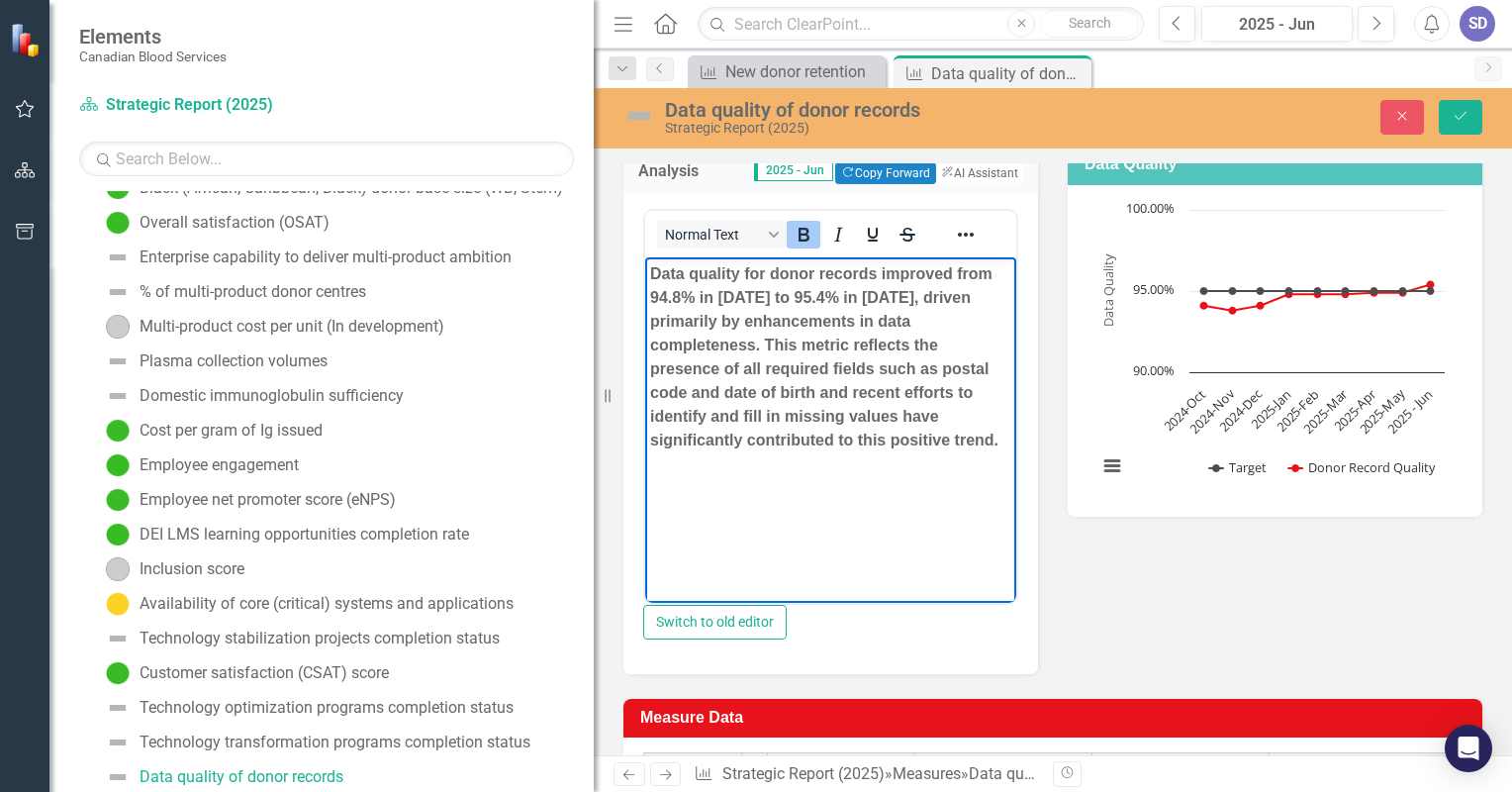 click on "Data quality for donor records improved from 94.8% in [DATE] to 95.4% in [DATE], driven primarily by enhancements in data completeness. This metric reflects the presence of all required fields such as postal code and date of birth and recent efforts to identify and fill in missing values have significantly contributed to this positive trend." at bounding box center (830, 356) 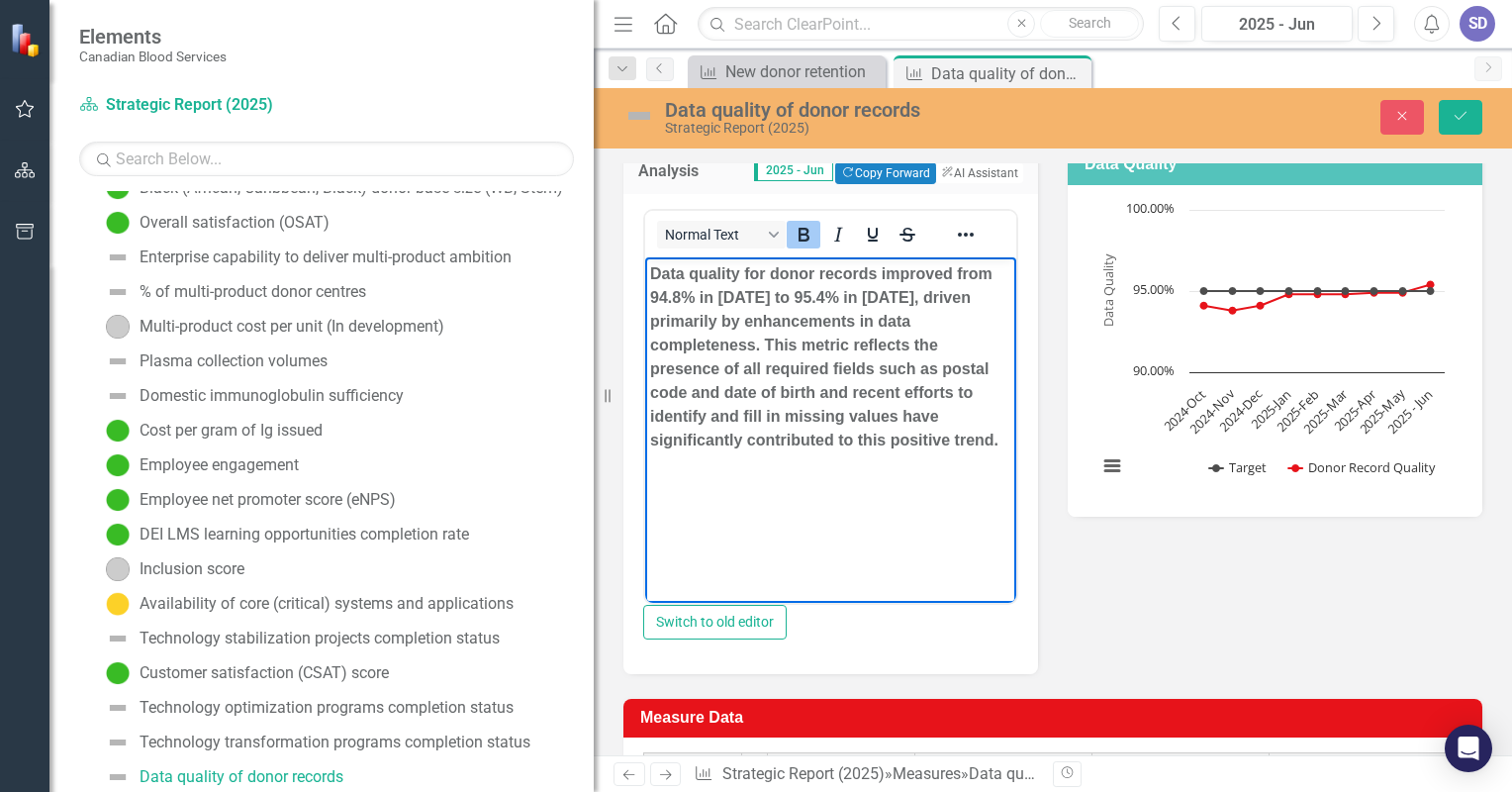 click at bounding box center [803, 235] 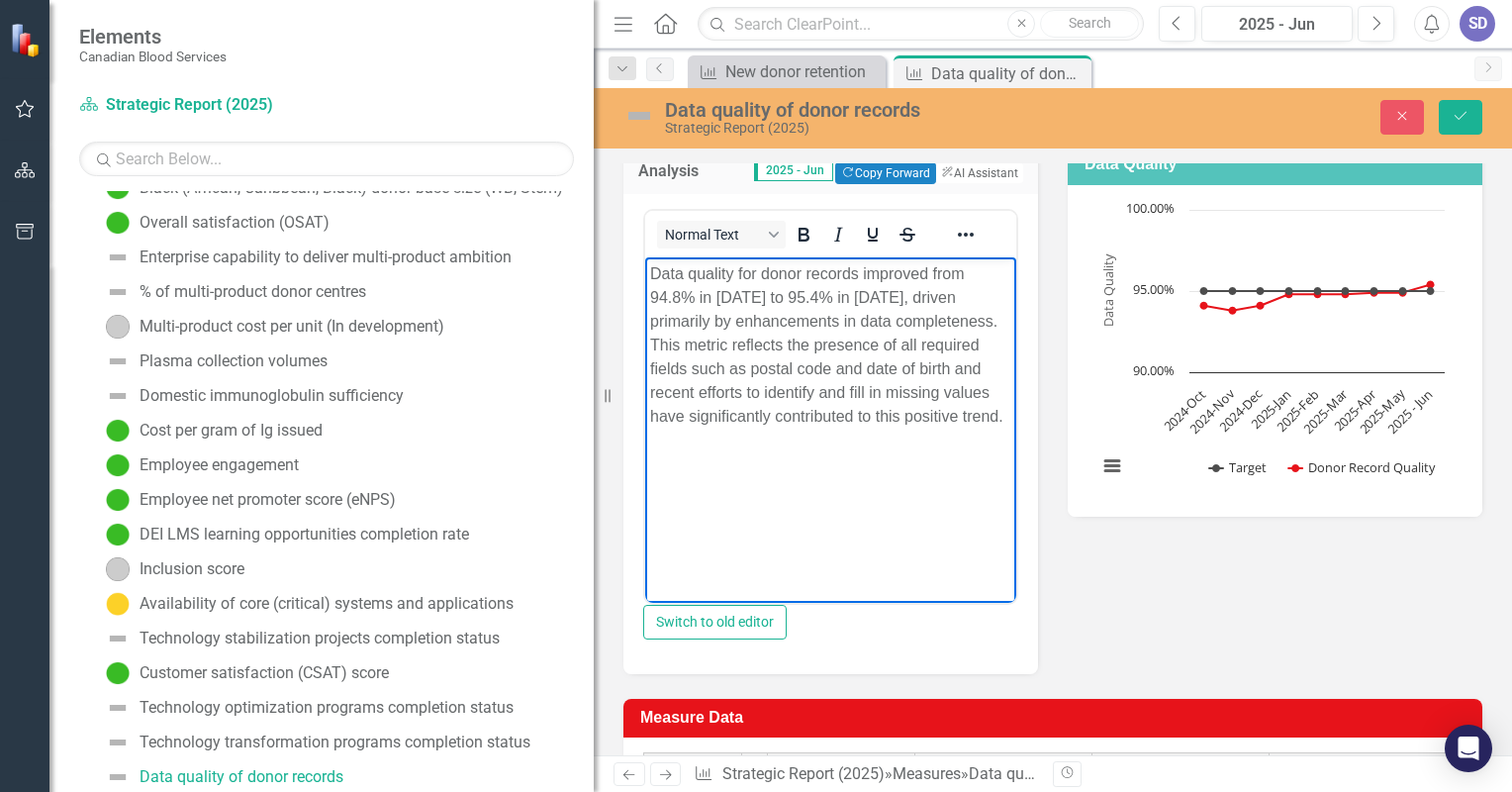 click on "Data quality for donor records improved from 94.8% in [DATE] to 95.4% in [DATE], driven primarily by enhancements in data completeness. This metric reflects the presence of all required fields such as postal code and date of birth and recent efforts to identify and fill in missing values have significantly contributed to this positive trend." at bounding box center [830, 405] 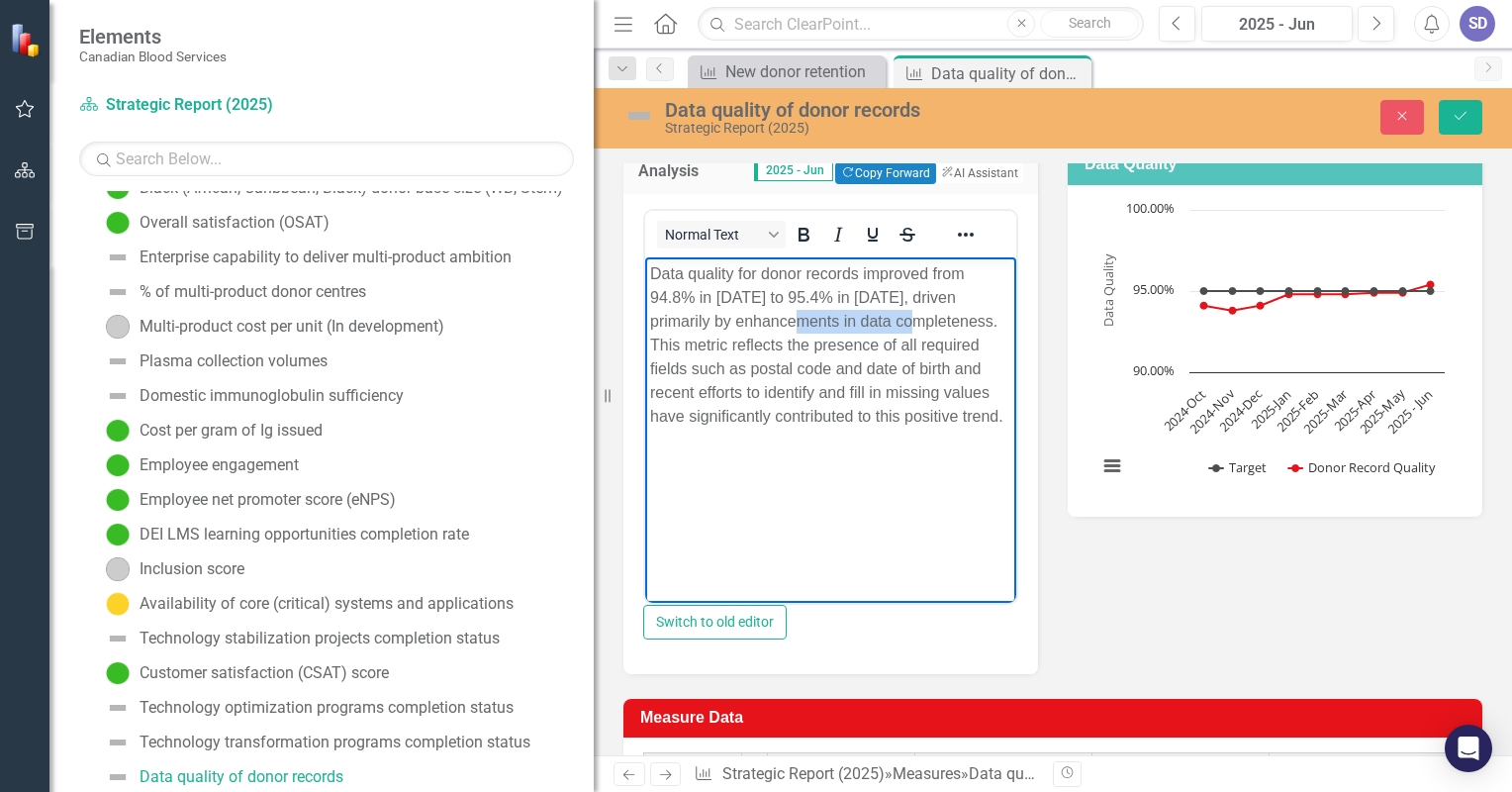 drag, startPoint x: 786, startPoint y: 321, endPoint x: 908, endPoint y: 317, distance: 122.0656 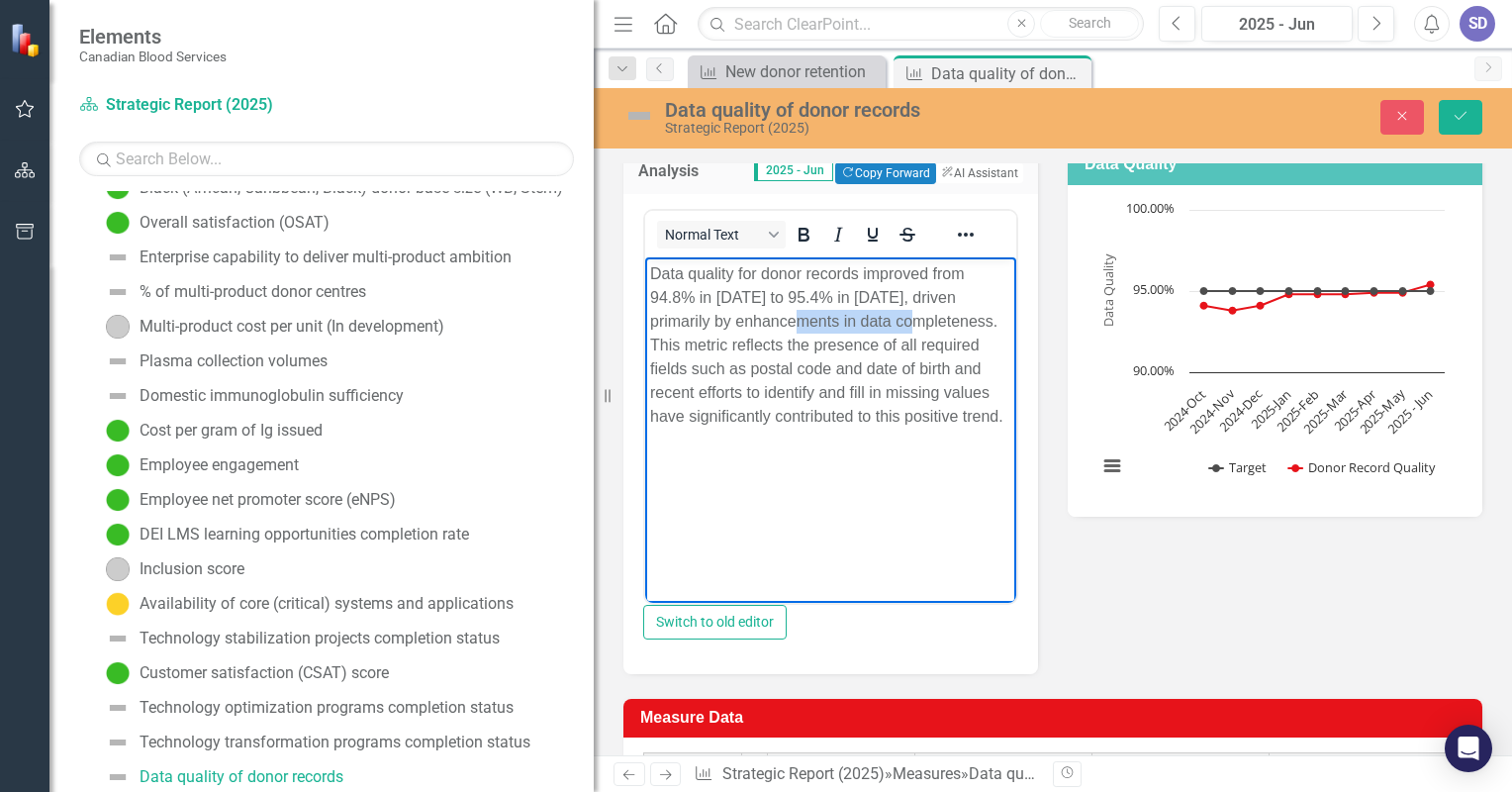 click on "Data quality for donor records improved from 94.8% in [DATE] to 95.4% in [DATE], driven primarily by enhancements in data completeness. This metric reflects the presence of all required fields such as postal code and date of birth and recent efforts to identify and fill in missing values have significantly contributed to this positive trend." at bounding box center [830, 345] 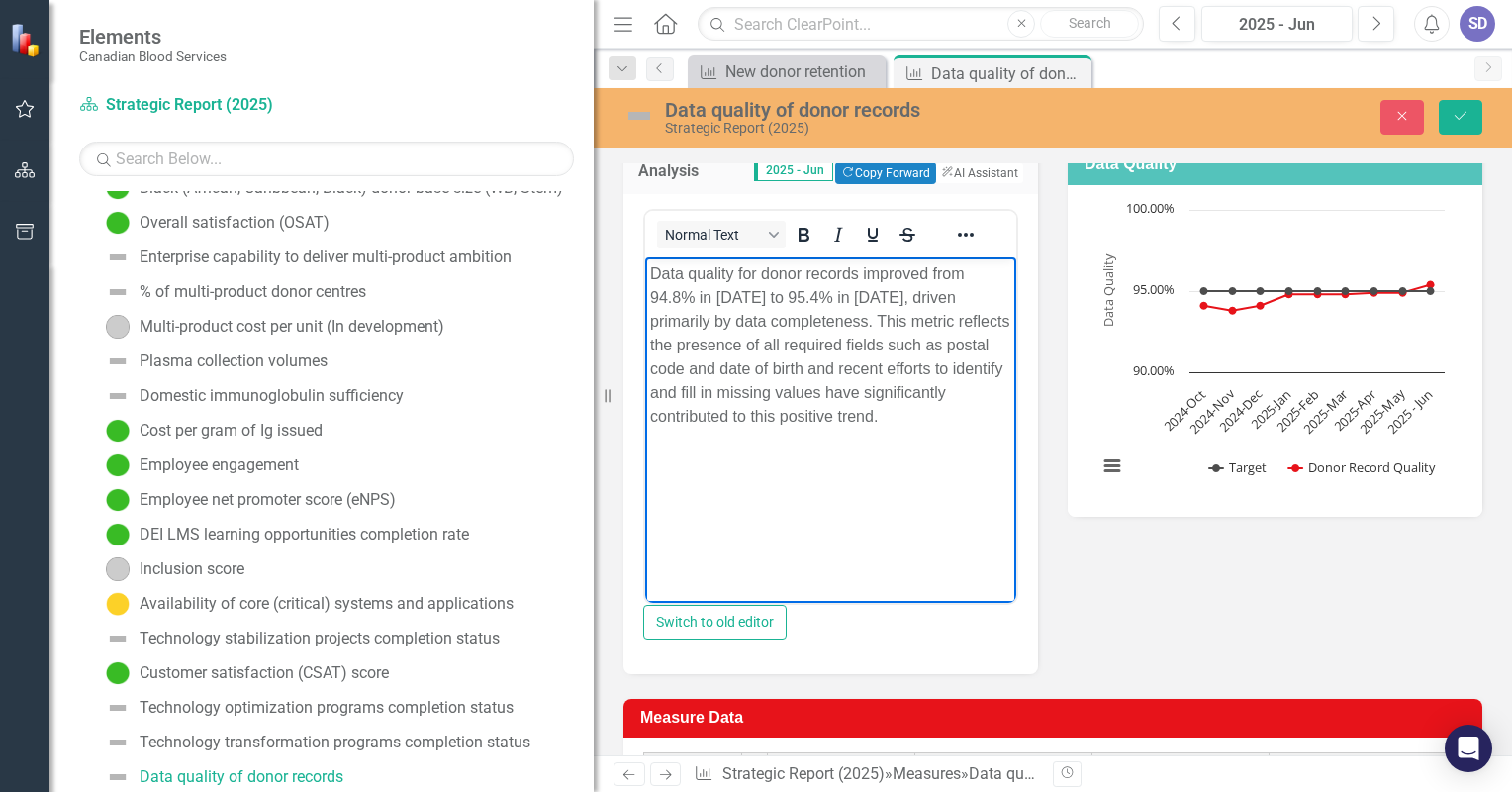 click on "Data quality for donor records improved from 94.8% in [DATE] to 95.4% in [DATE], driven primarily by data completeness. This metric reflects the presence of all required fields such as postal code and date of birth and recent efforts to identify and fill in missing values have significantly contributed to this positive trend." at bounding box center (830, 405) 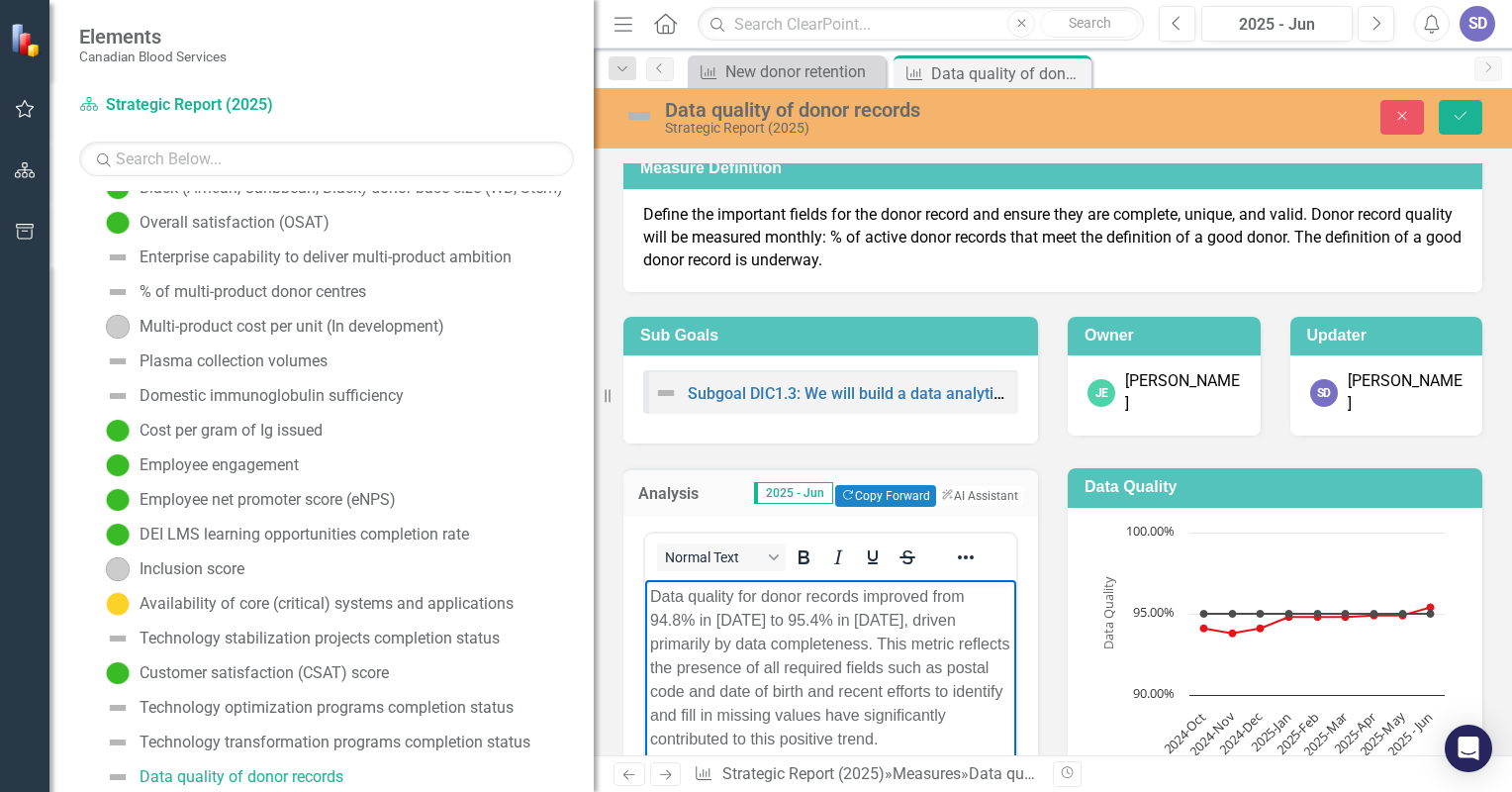 scroll, scrollTop: 0, scrollLeft: 0, axis: both 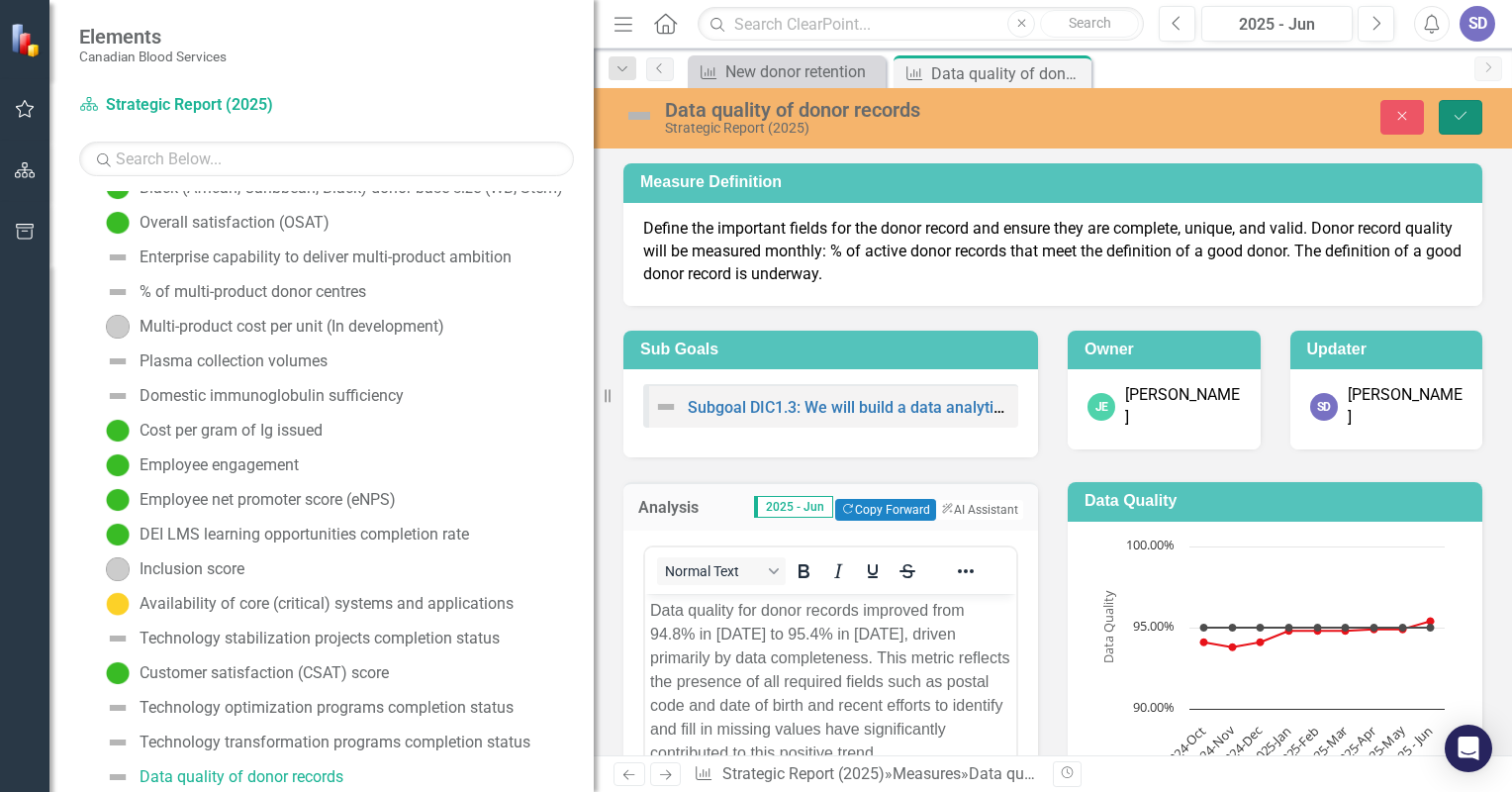 click on "Save" 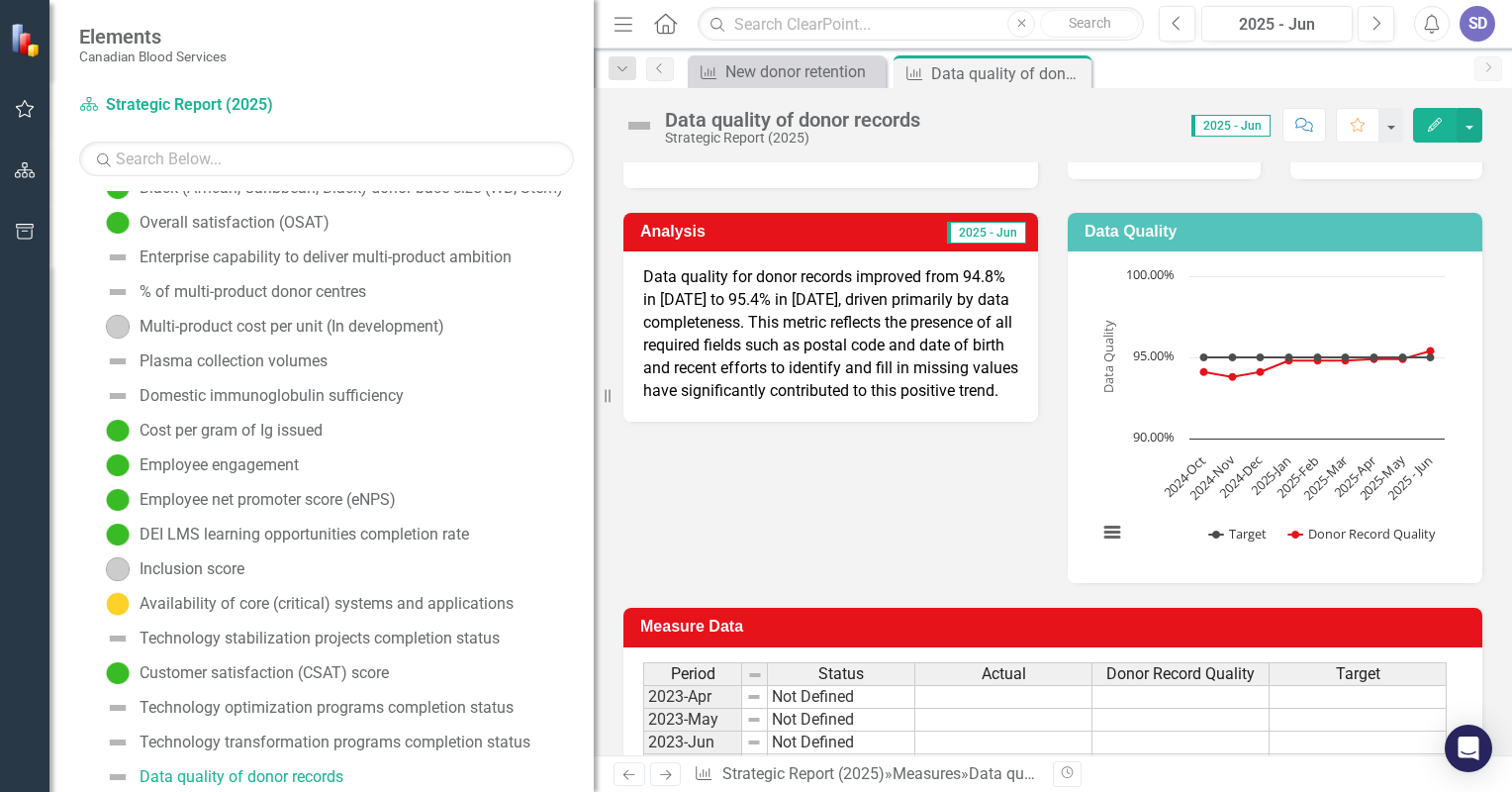 scroll, scrollTop: 0, scrollLeft: 0, axis: both 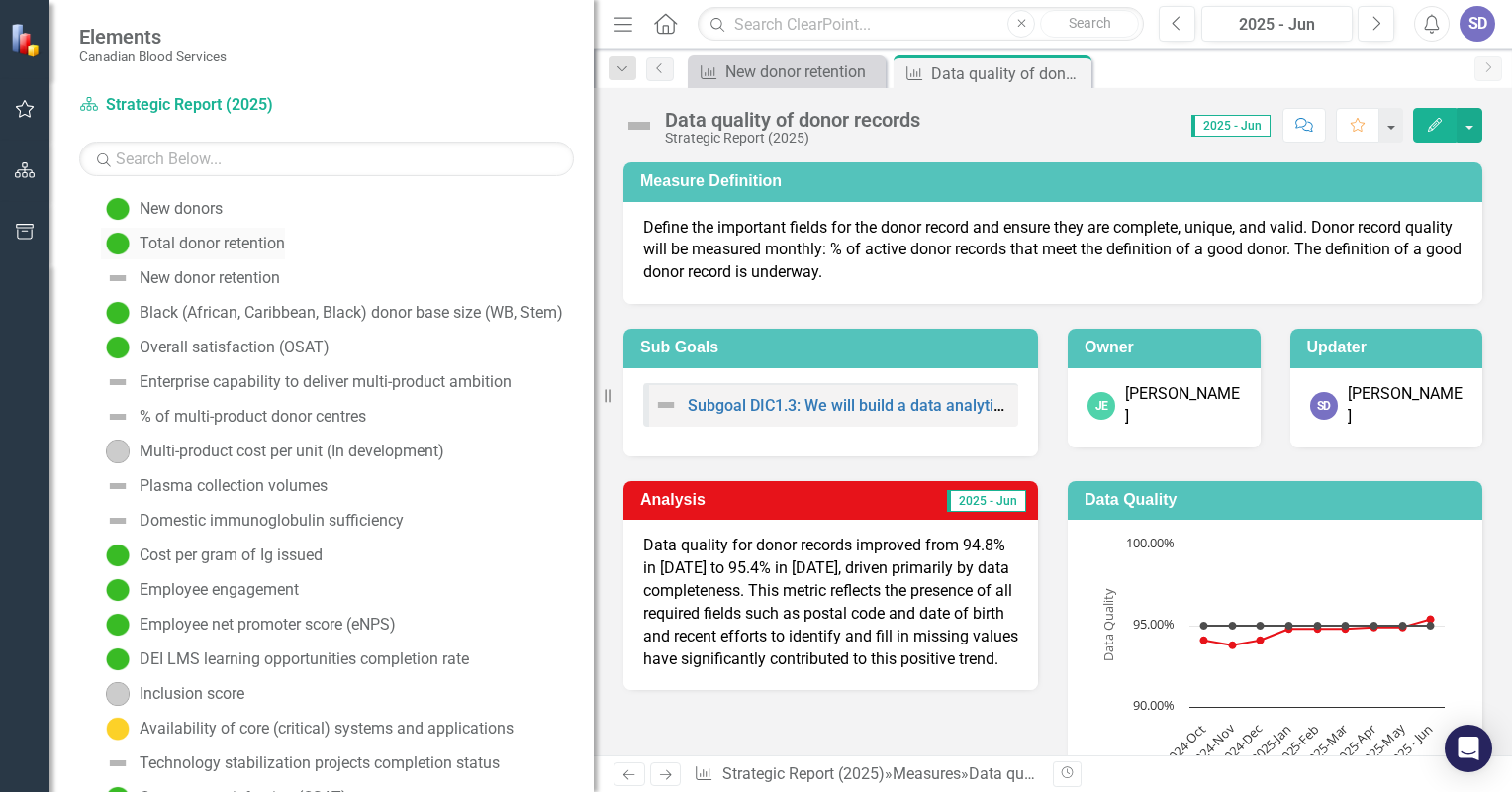 click on "Total donor retention" at bounding box center (212, 244) 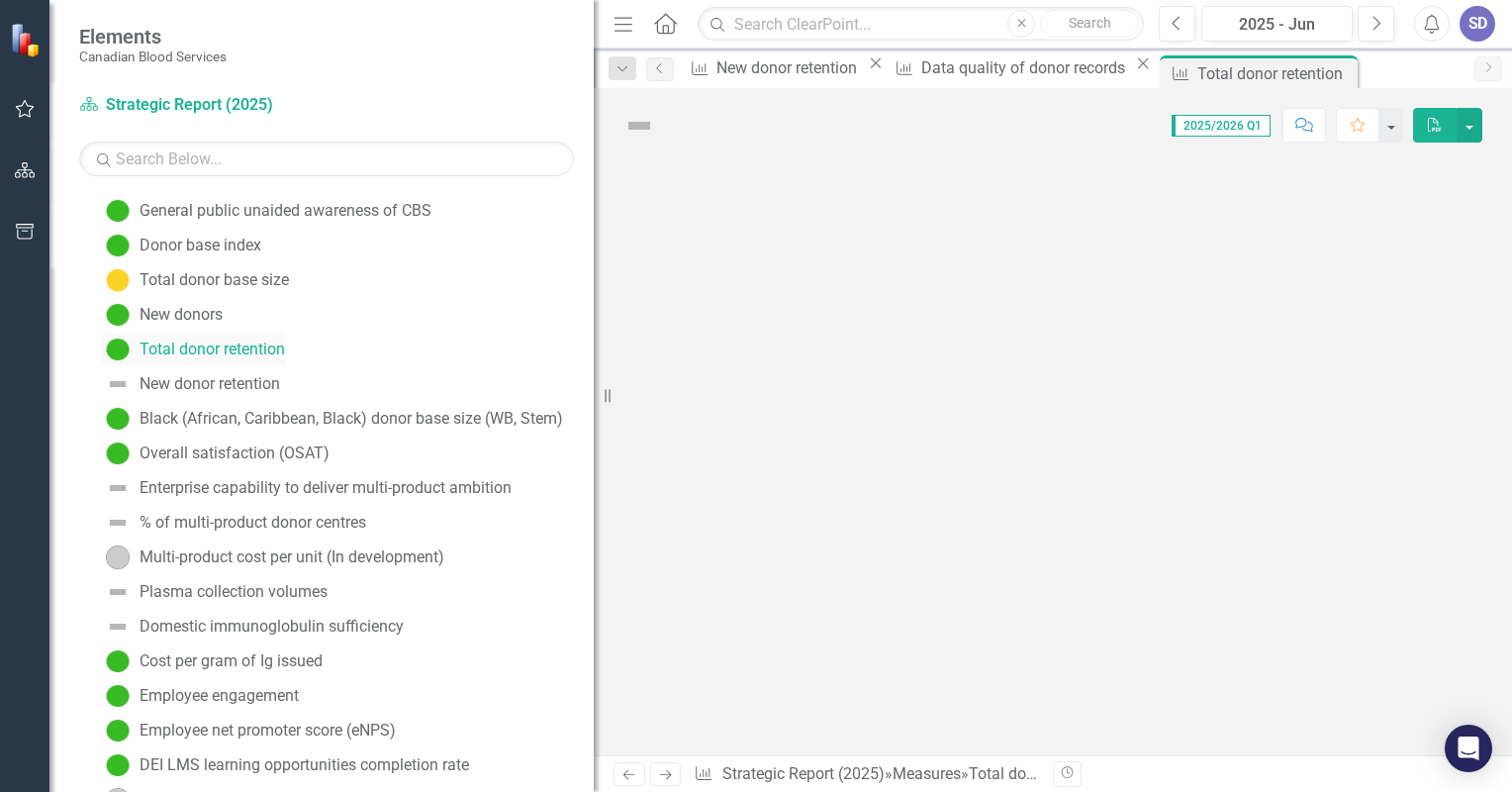 scroll, scrollTop: 32, scrollLeft: 0, axis: vertical 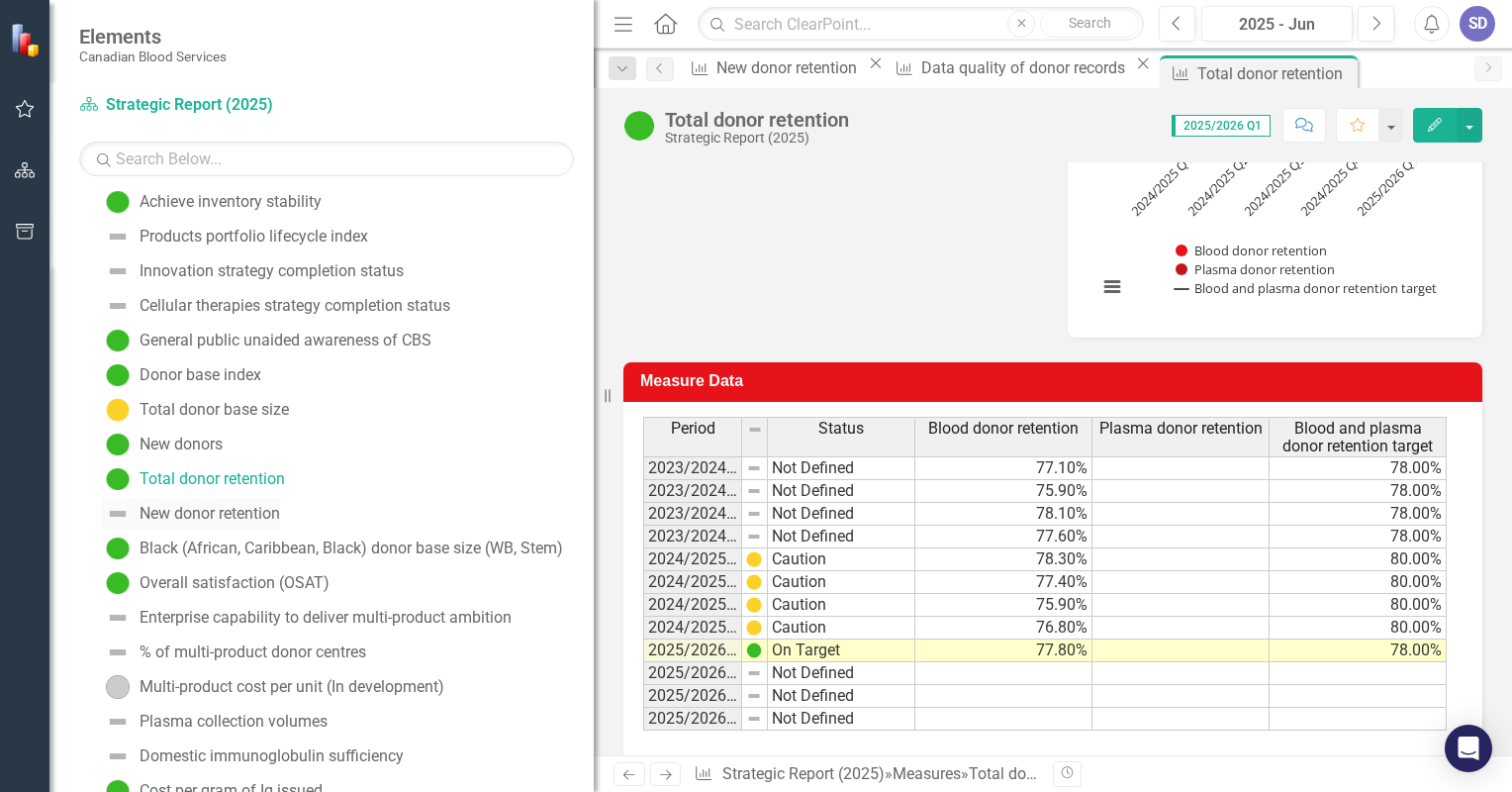 click on "New donor retention" at bounding box center [210, 514] 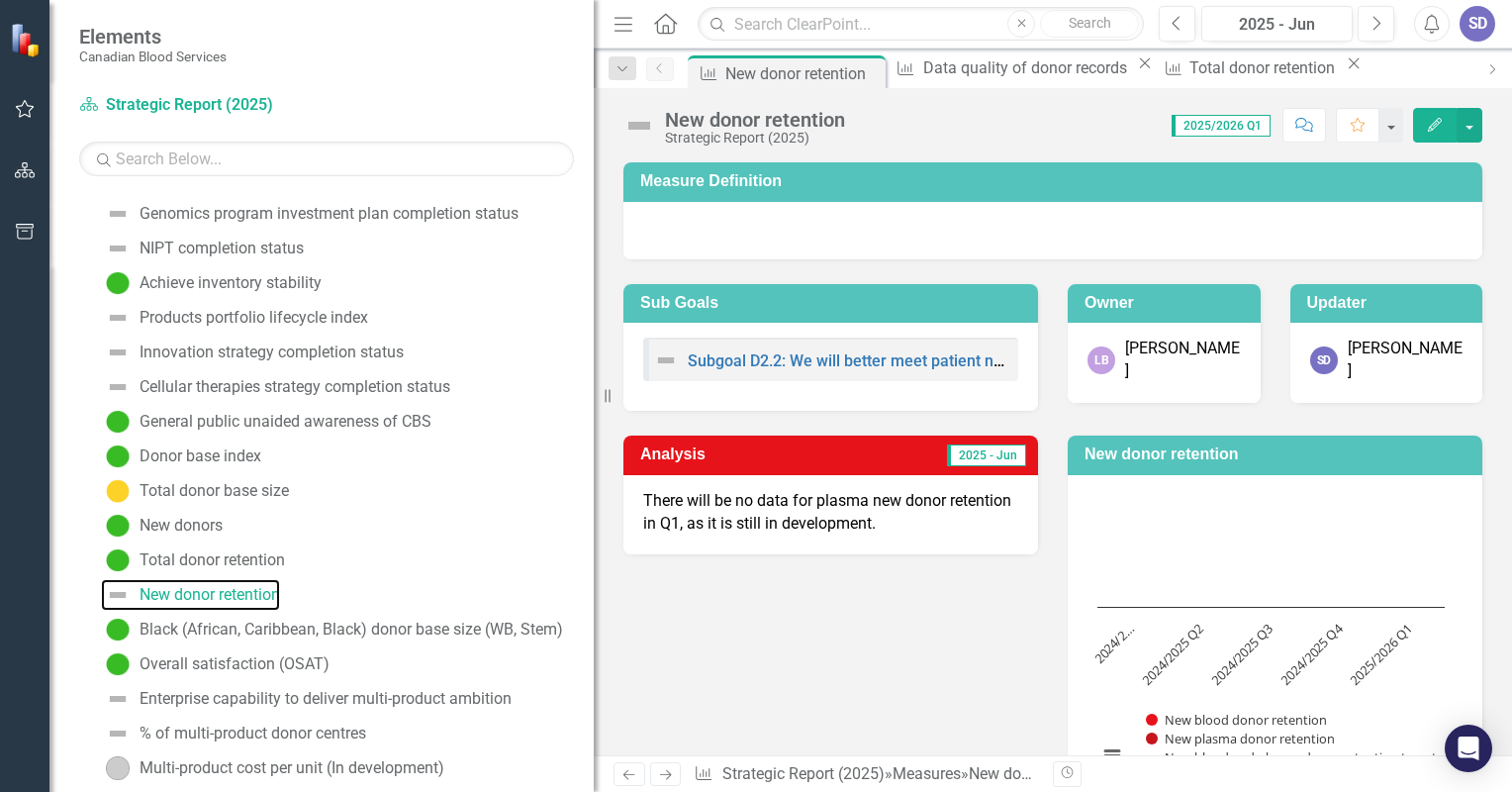 scroll, scrollTop: 65, scrollLeft: 0, axis: vertical 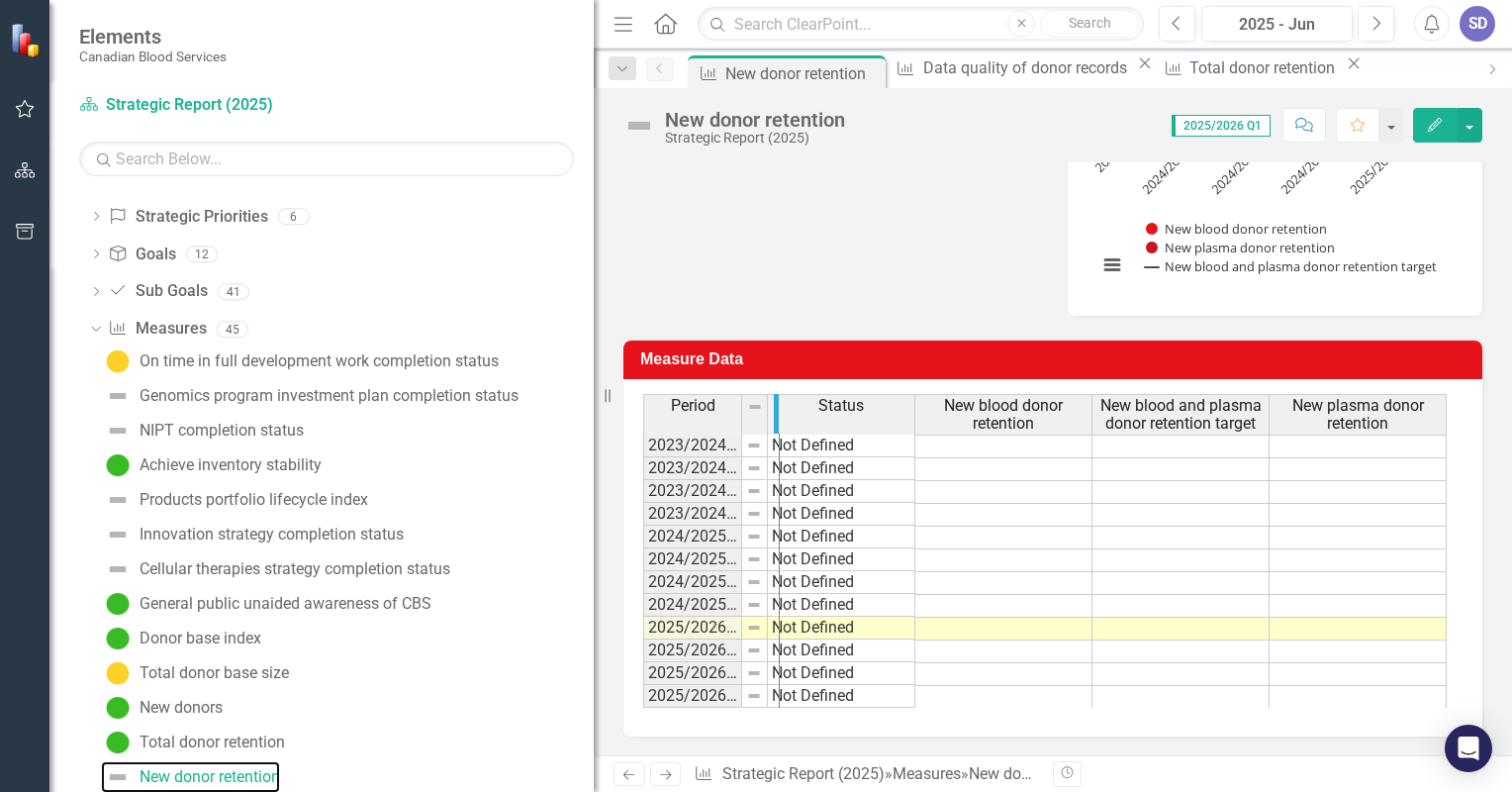 drag, startPoint x: 737, startPoint y: 410, endPoint x: 775, endPoint y: 418, distance: 38.832976 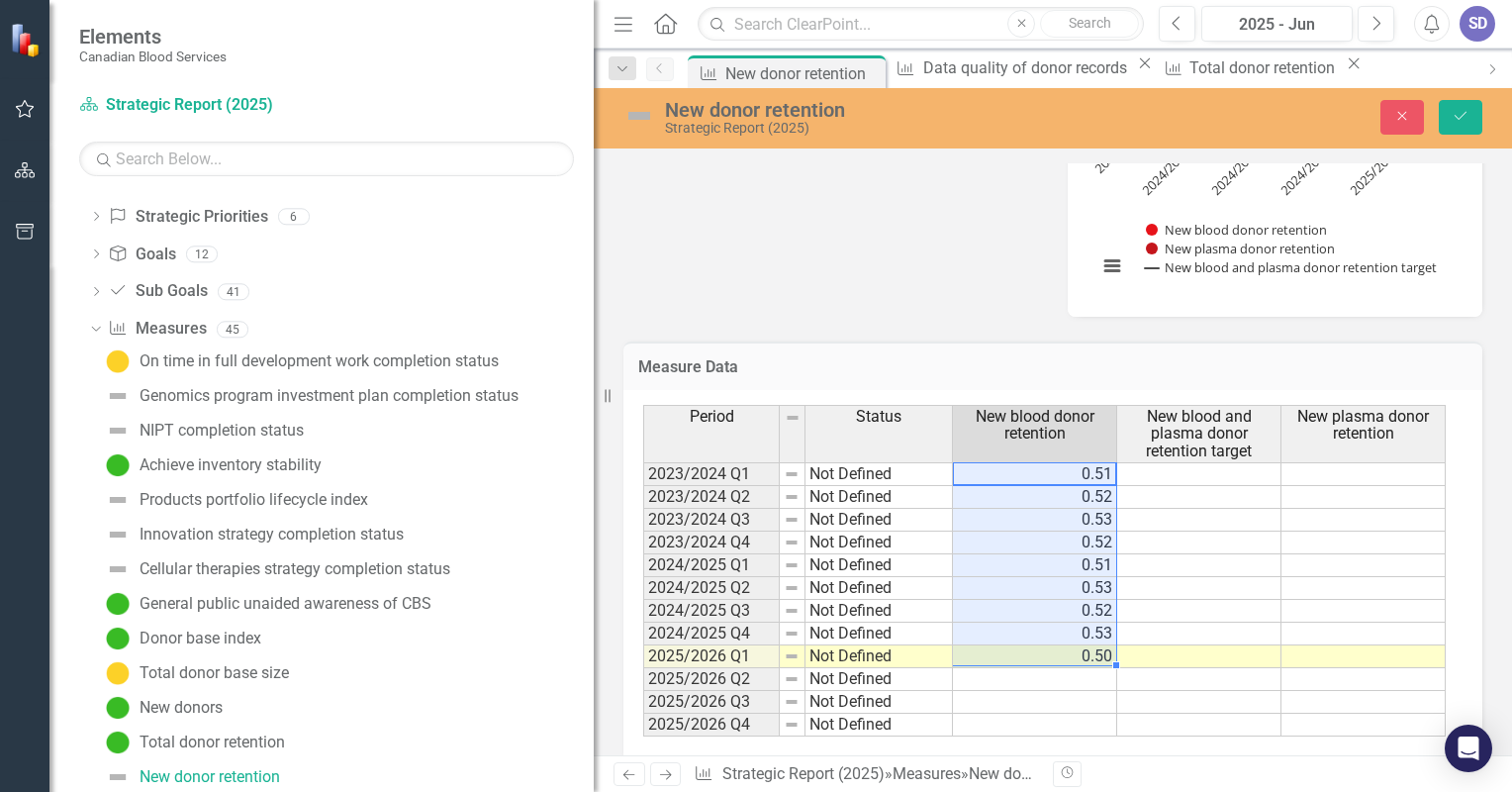click on "0.52" at bounding box center (1035, 497) 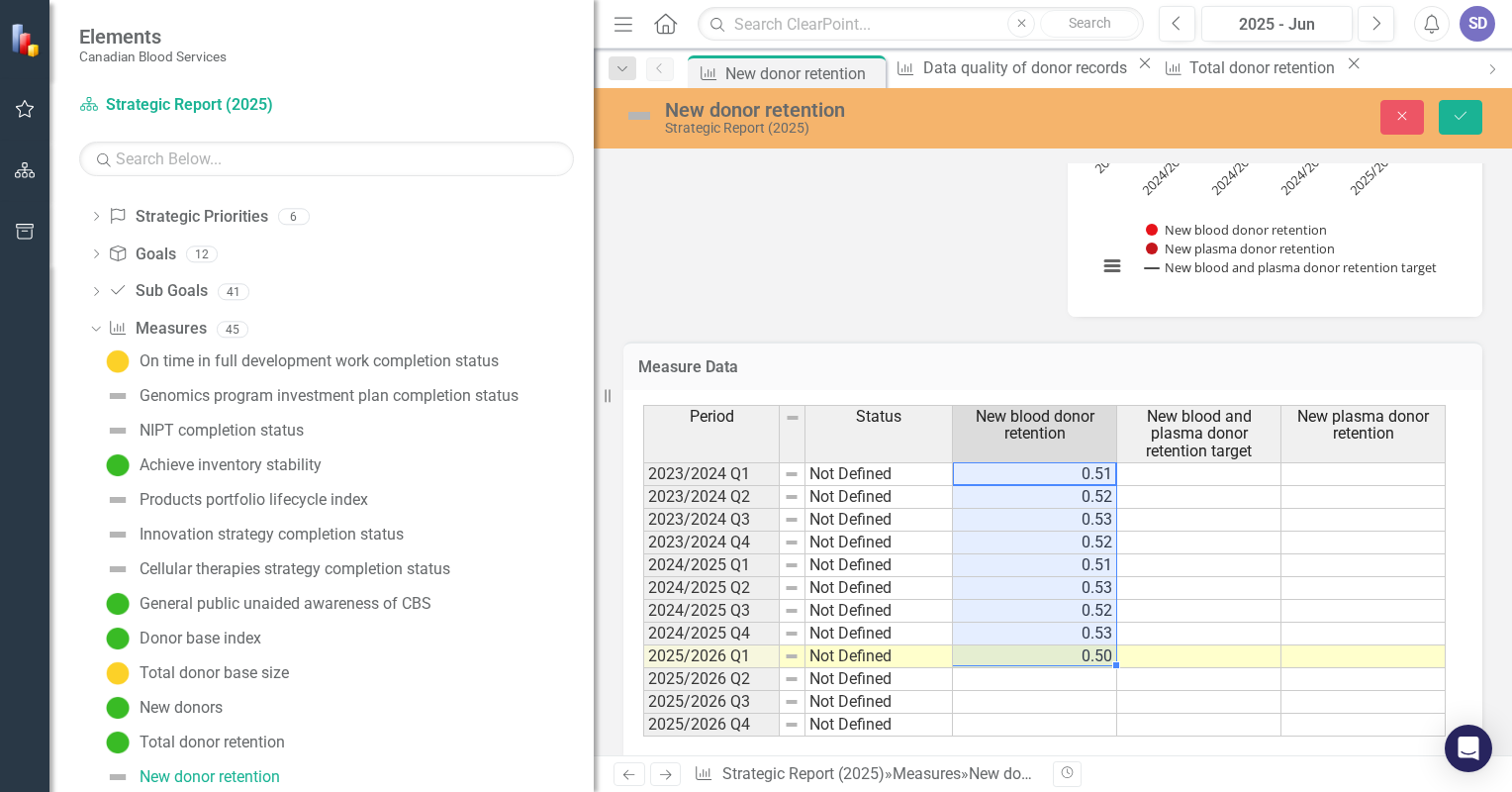 drag, startPoint x: 1061, startPoint y: 464, endPoint x: 1061, endPoint y: 650, distance: 186 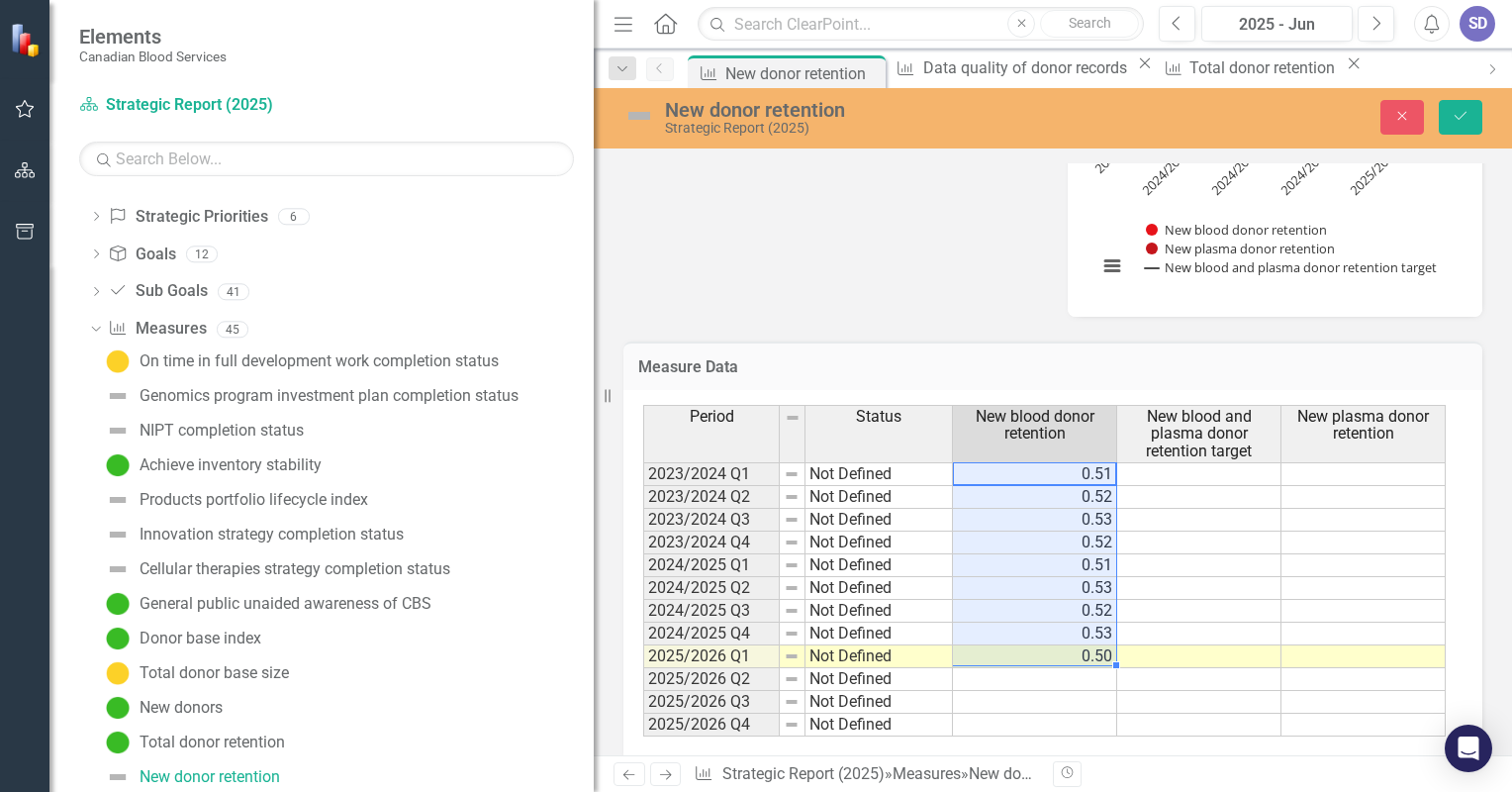 click on "2023/2024 Q1 Not Defined 0.51 2023/2024 Q2 Not Defined 0.52 2023/2024 Q3 Not Defined 0.53 2023/2024 Q4 Not Defined 0.52 2024/2025 Q1 Not Defined 0.51 2024/2025 Q2 Not Defined 0.53 2024/2025 Q3 Not Defined 0.52 2024/2025 Q4 Not Defined 0.53 2025/2026 Q1 Not Defined 0.50 2025/2026 Q2 Not Defined 2025/2026 Q3 Not Defined 2025/2026 Q4 Not Defined" at bounding box center [1044, 599] 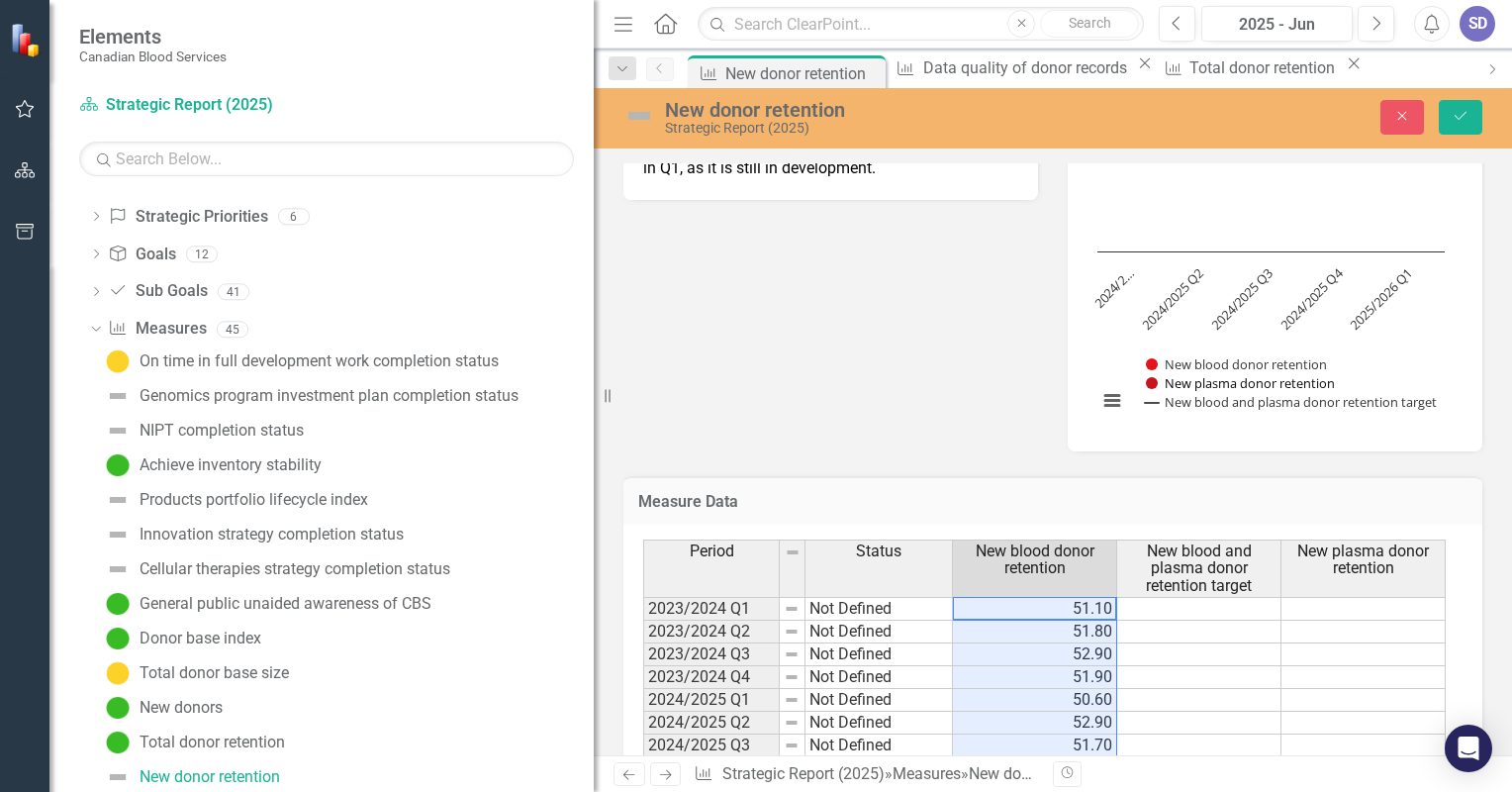 scroll, scrollTop: 519, scrollLeft: 0, axis: vertical 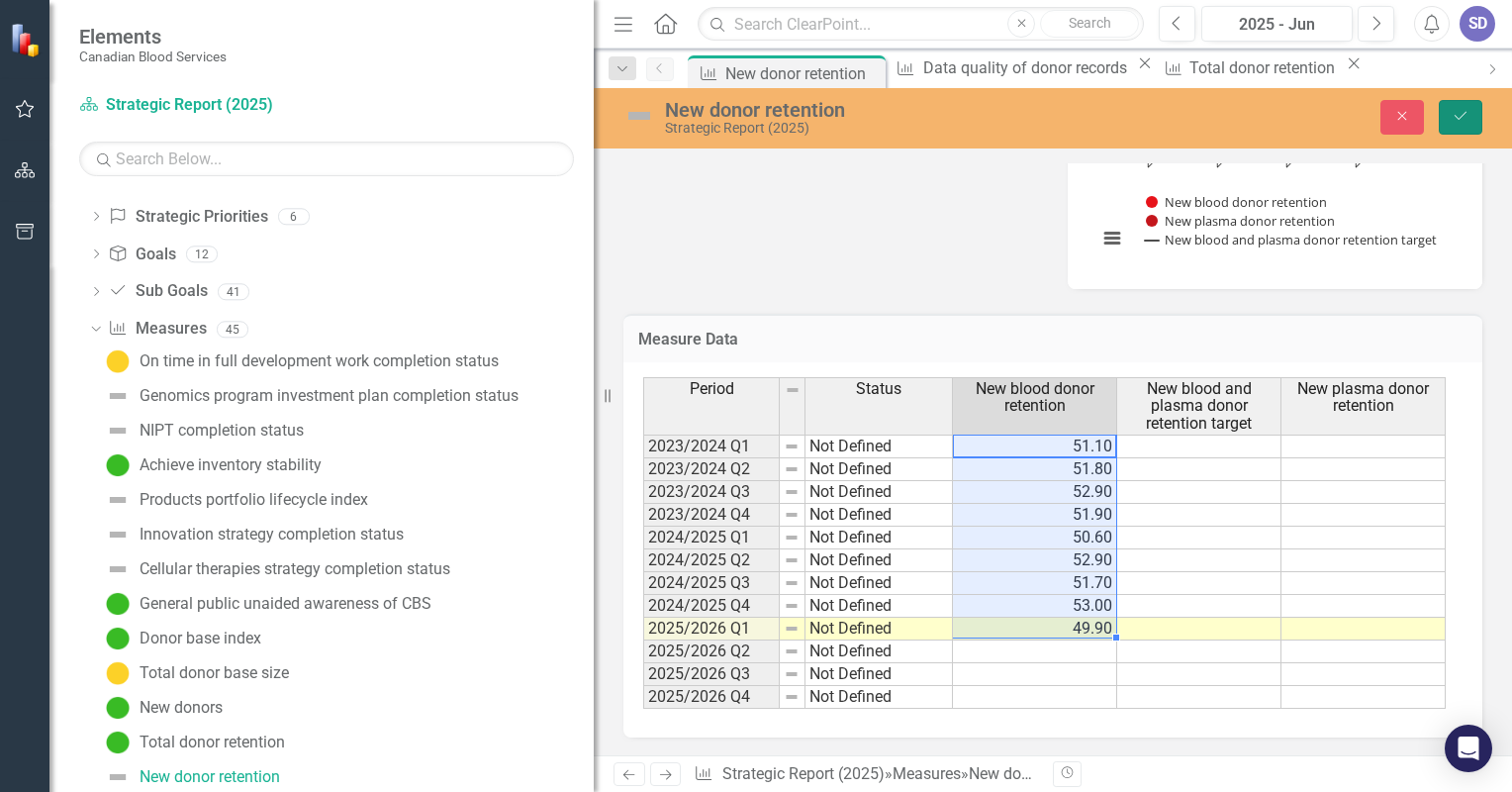 click on "Save" 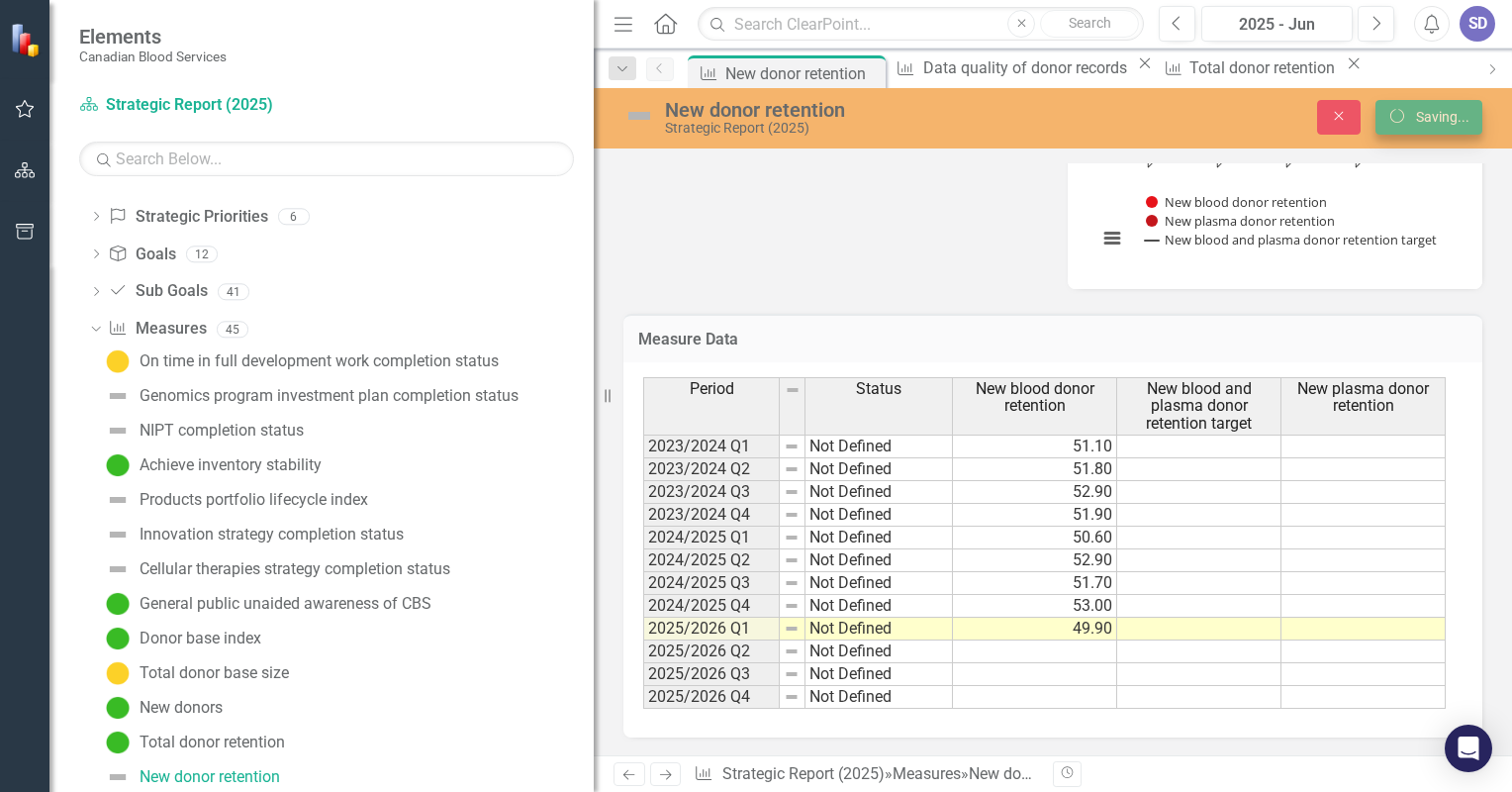 scroll, scrollTop: 511, scrollLeft: 0, axis: vertical 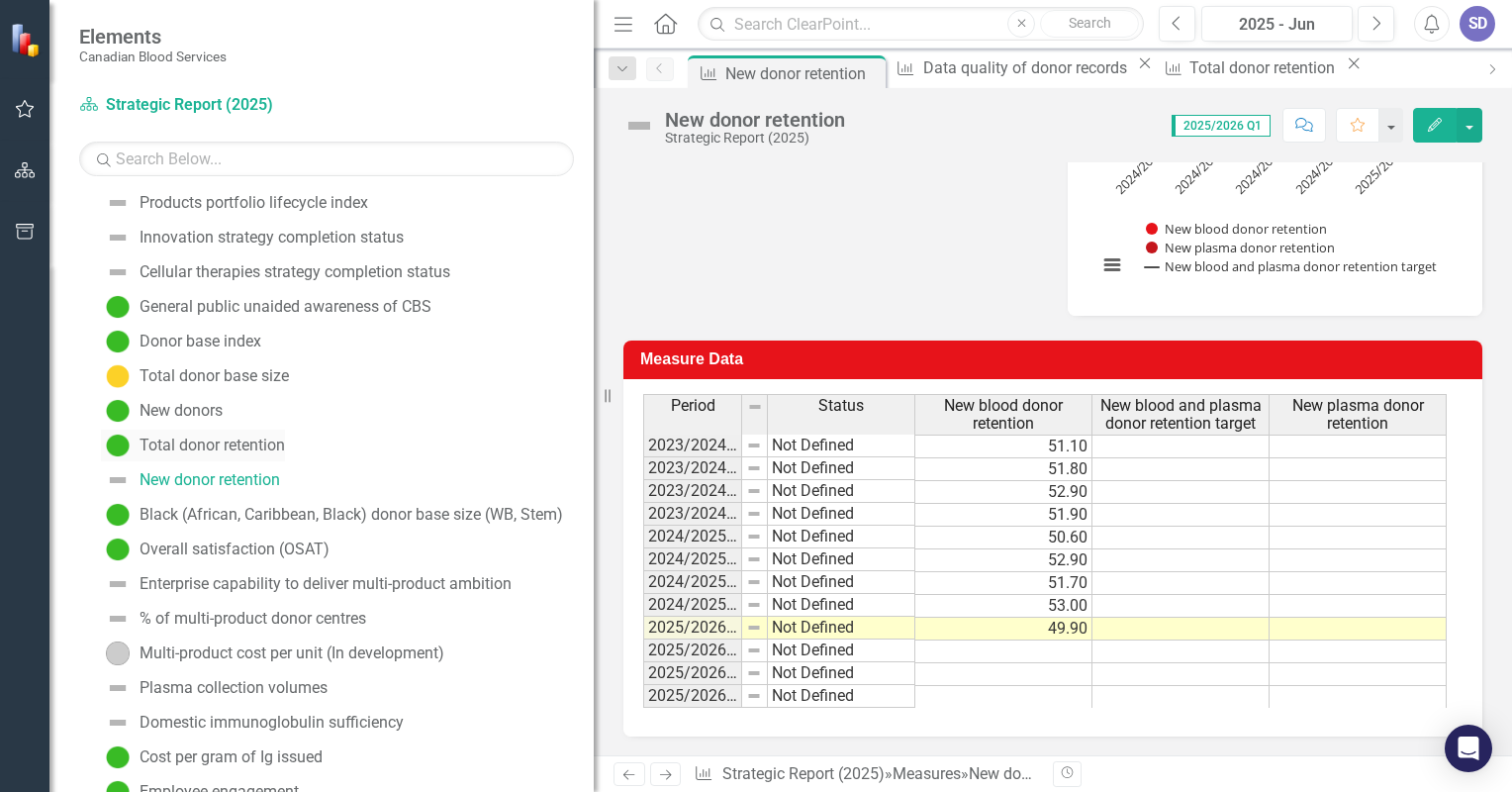 click on "Total donor retention" at bounding box center (212, 446) 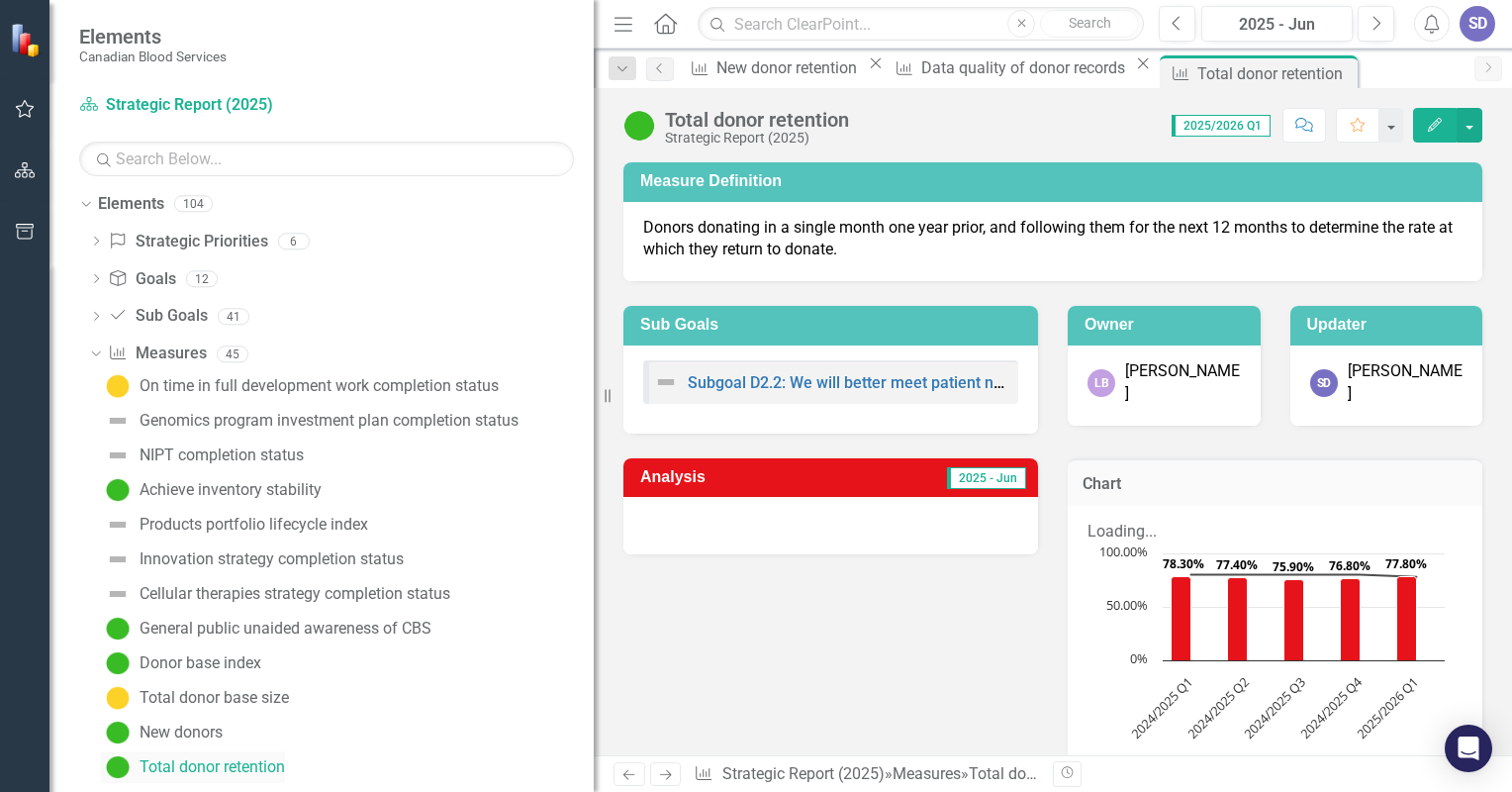 scroll, scrollTop: 32, scrollLeft: 0, axis: vertical 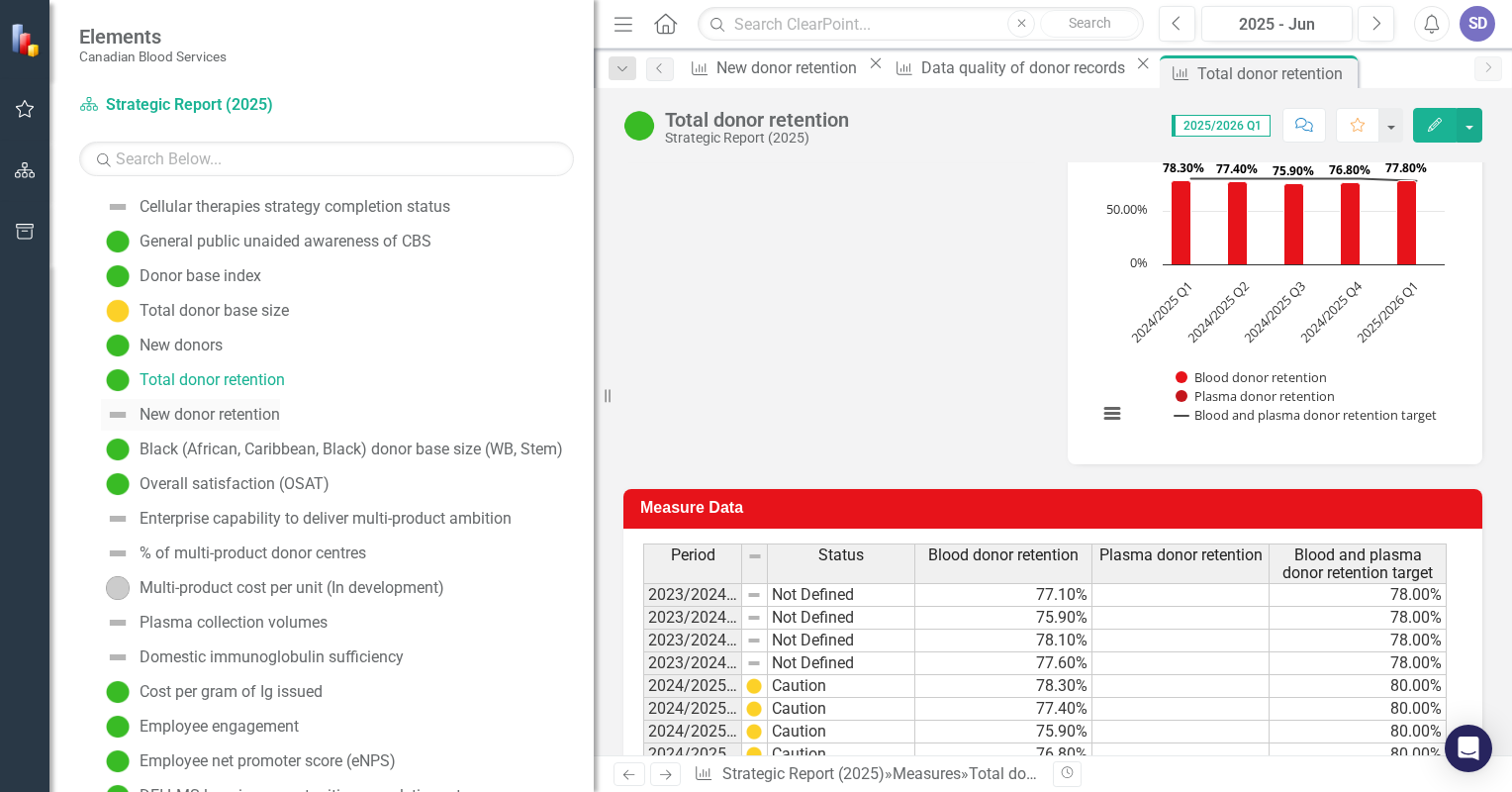 click on "New donor retention" at bounding box center (210, 415) 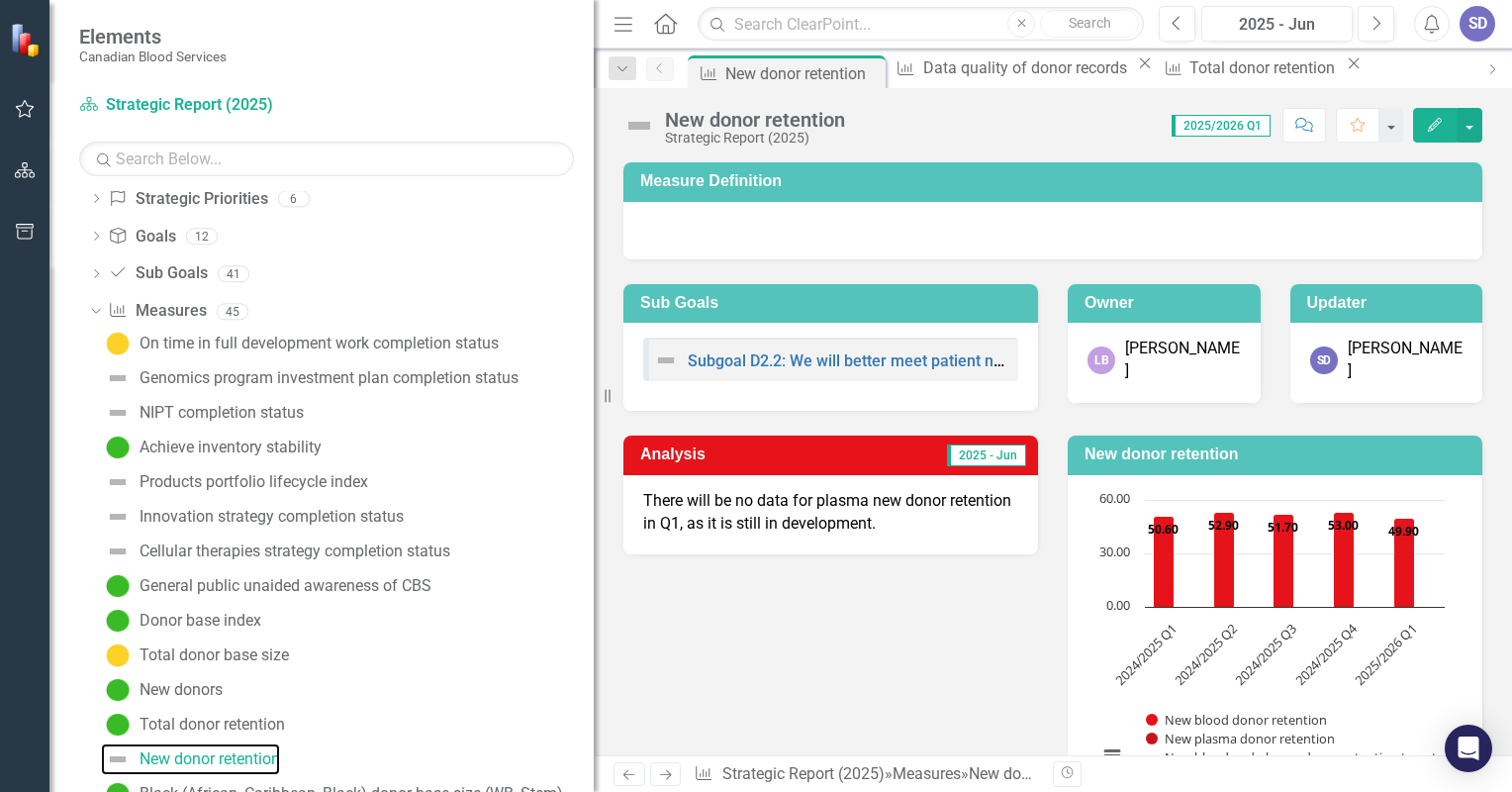 scroll, scrollTop: 65, scrollLeft: 0, axis: vertical 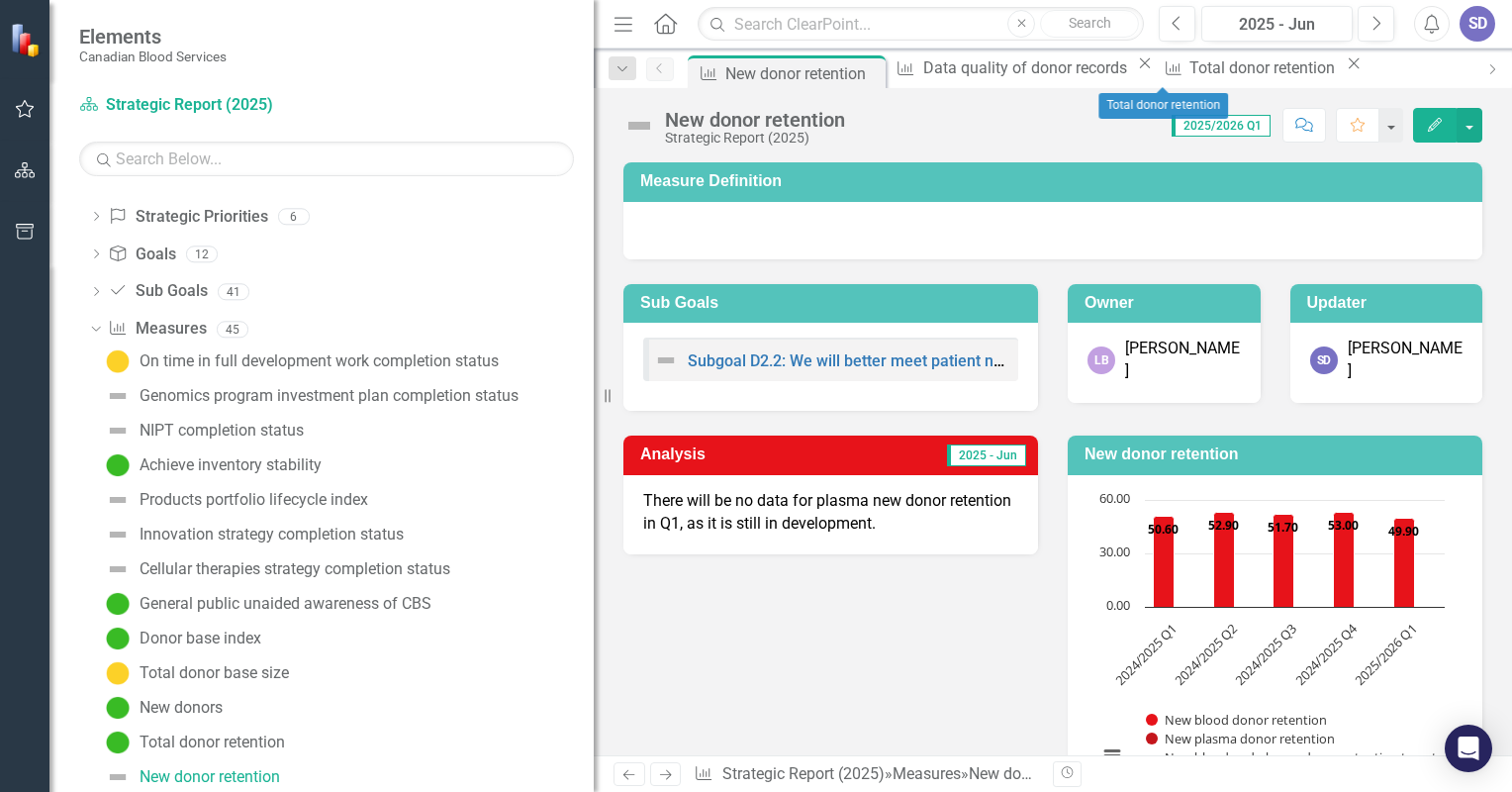click 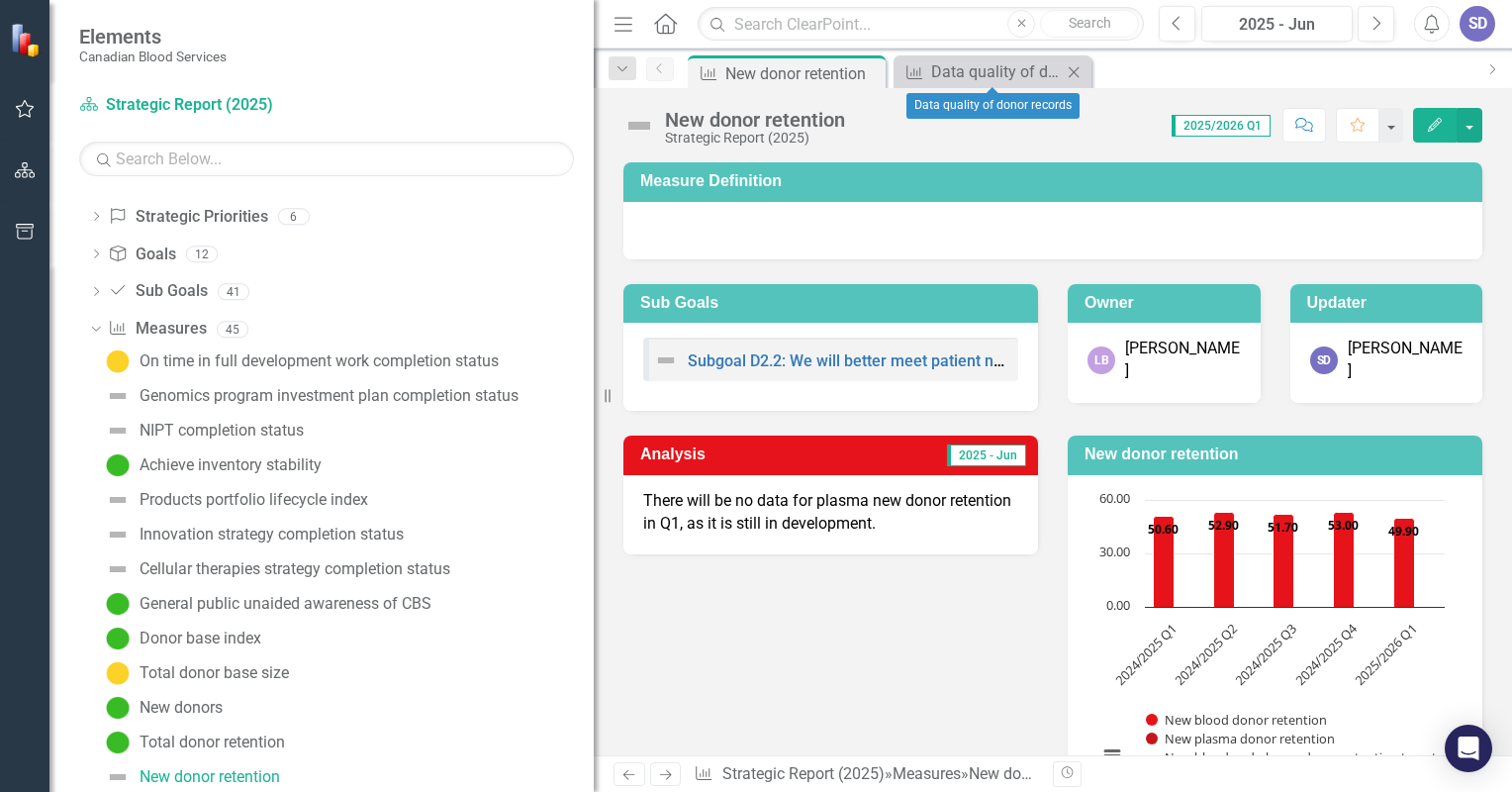 click on "Close" 